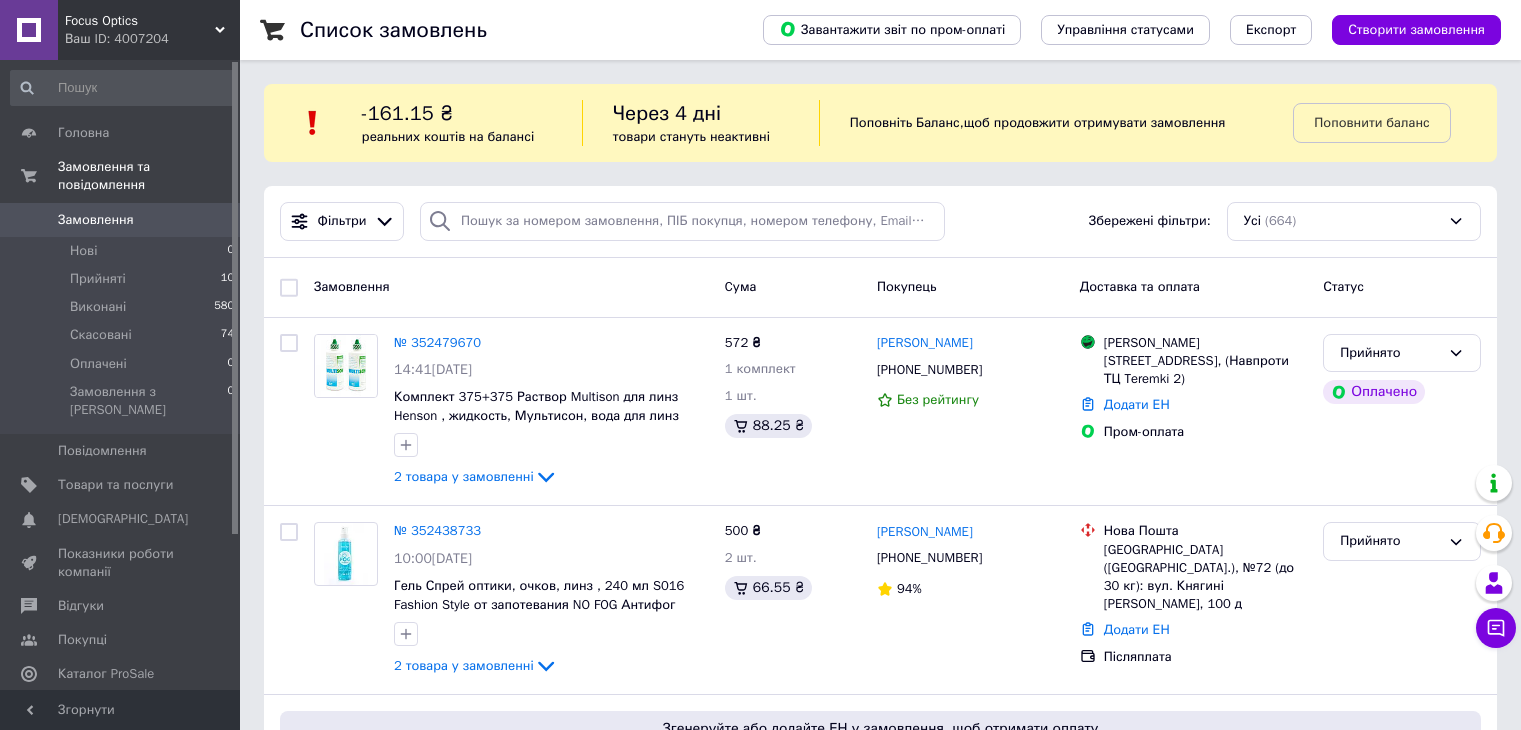 scroll, scrollTop: 0, scrollLeft: 0, axis: both 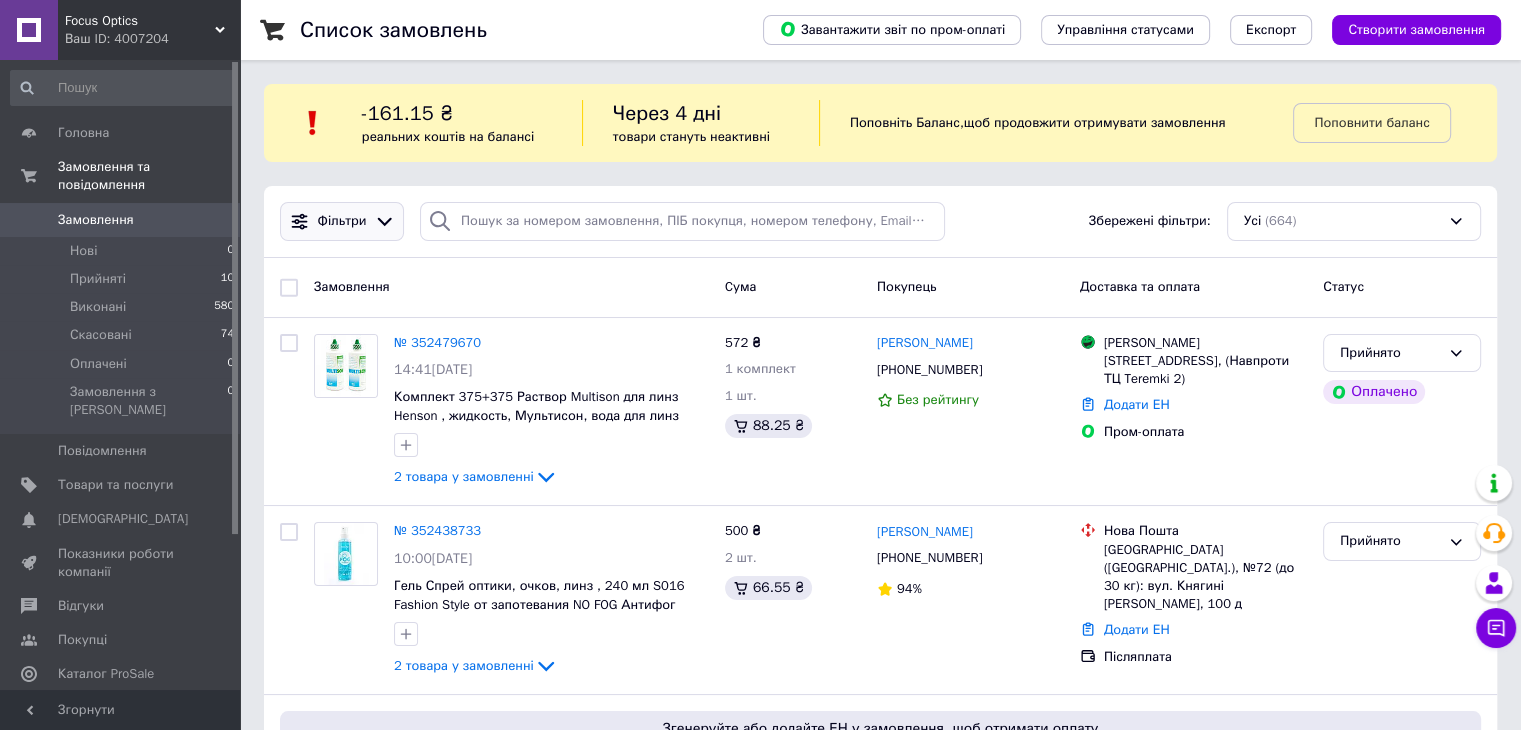 click on "Фільтри" at bounding box center (342, 221) 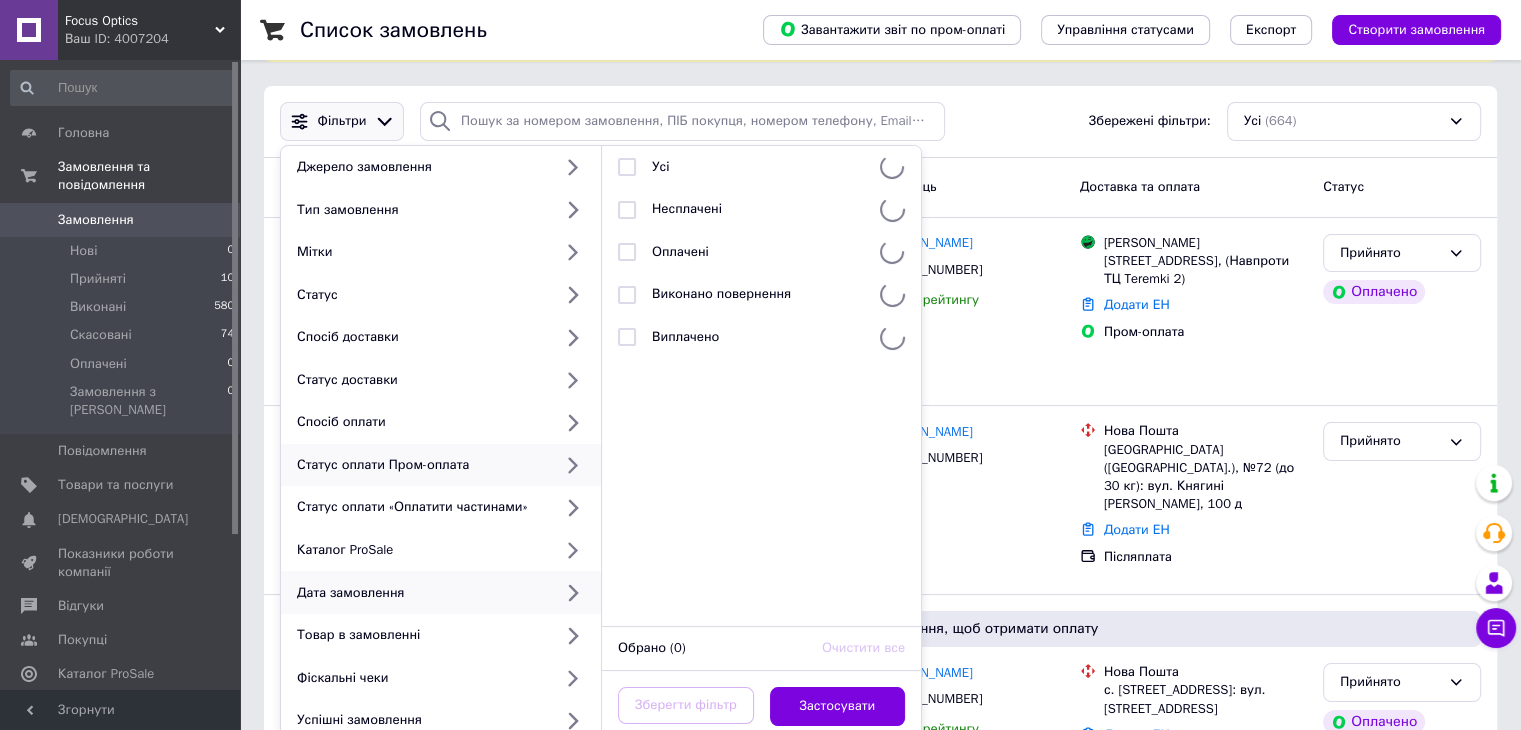 scroll, scrollTop: 300, scrollLeft: 0, axis: vertical 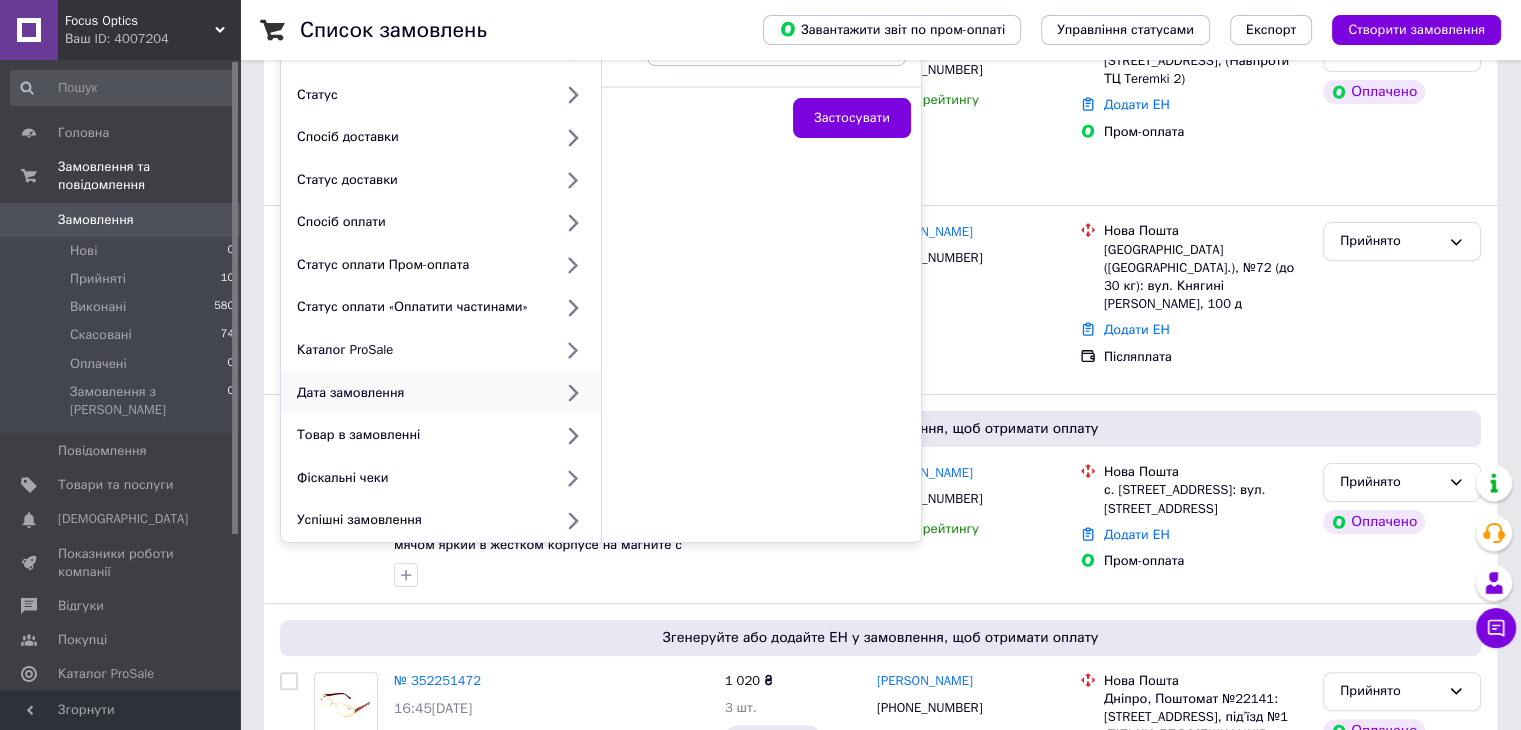 click on "Дата замовлення" at bounding box center [441, 392] 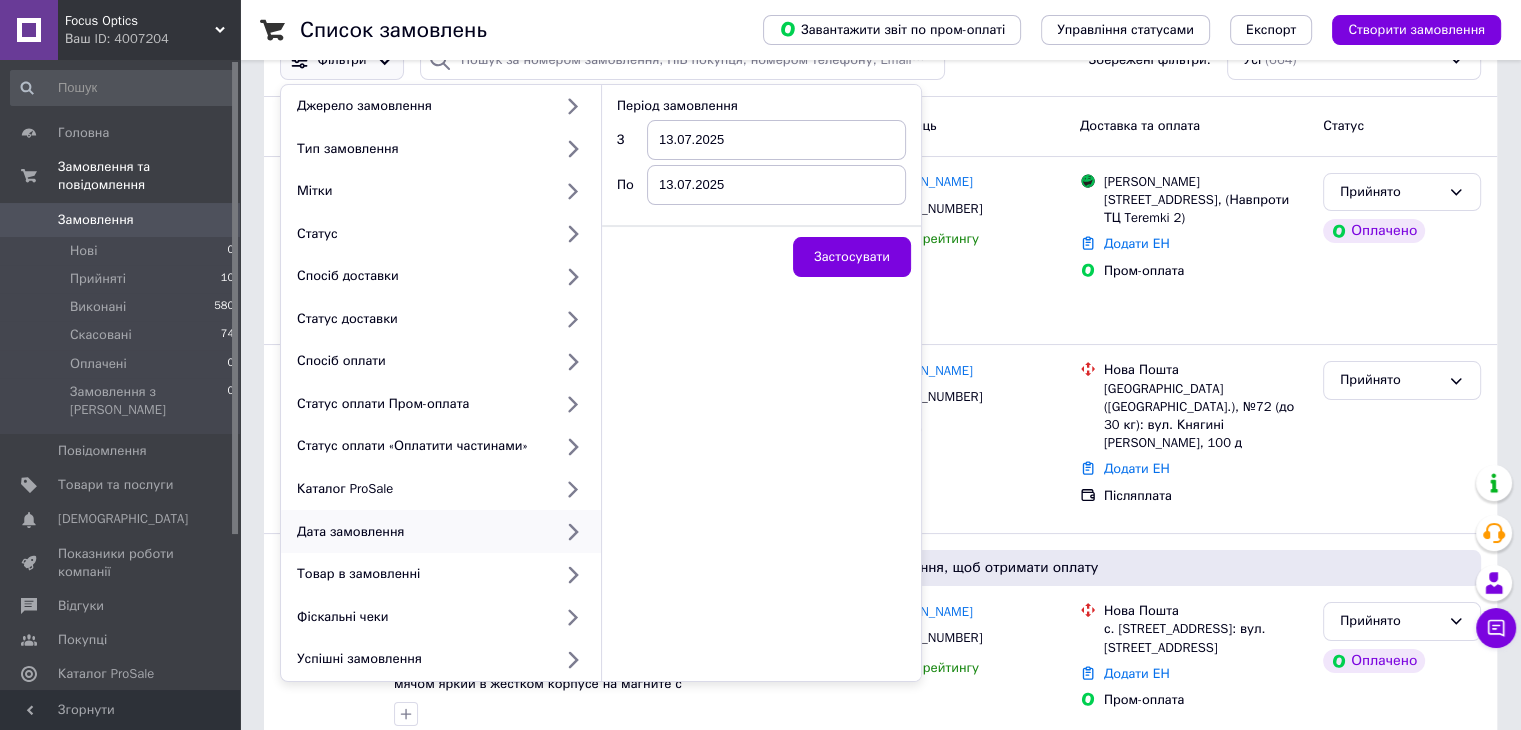 scroll, scrollTop: 0, scrollLeft: 0, axis: both 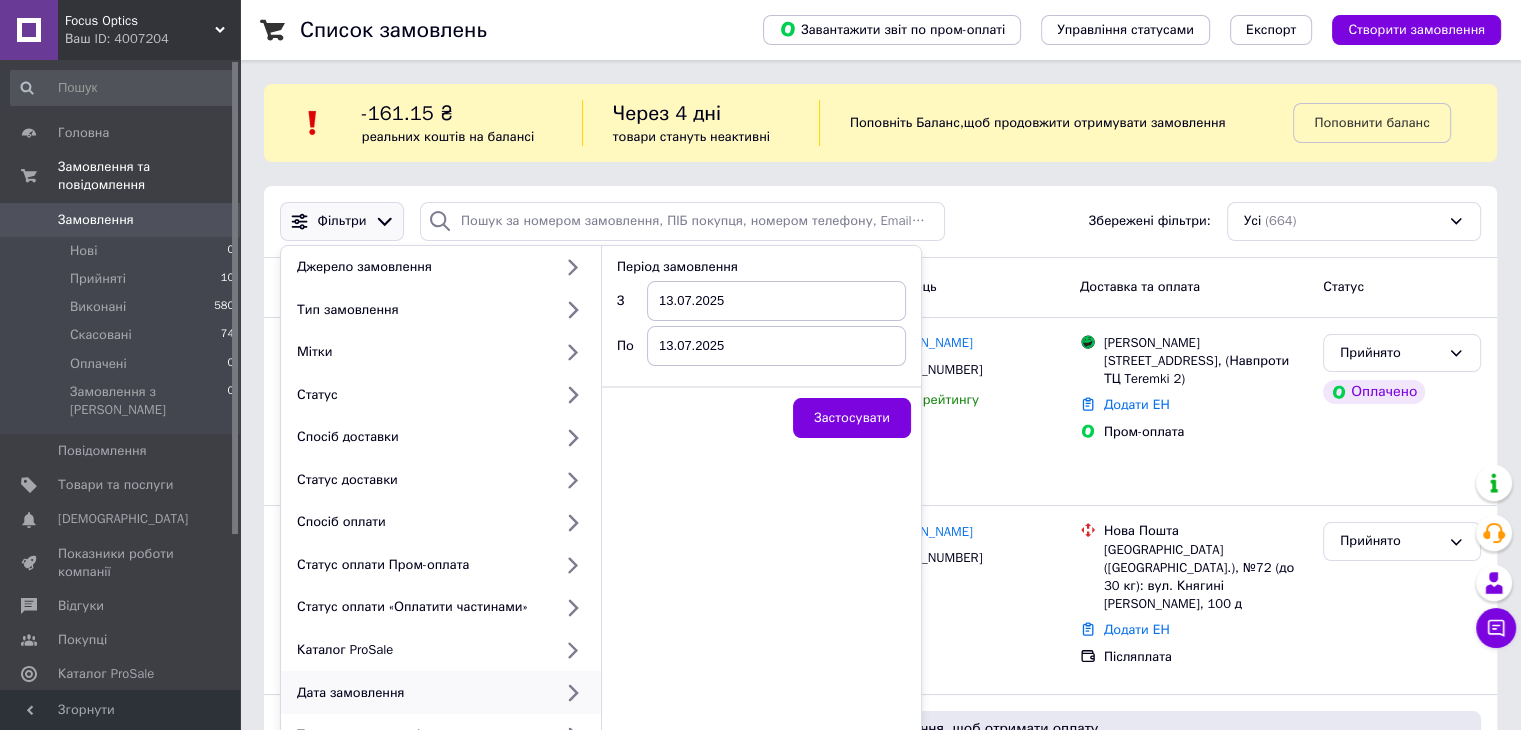 click on "13.07.2025" at bounding box center (776, 301) 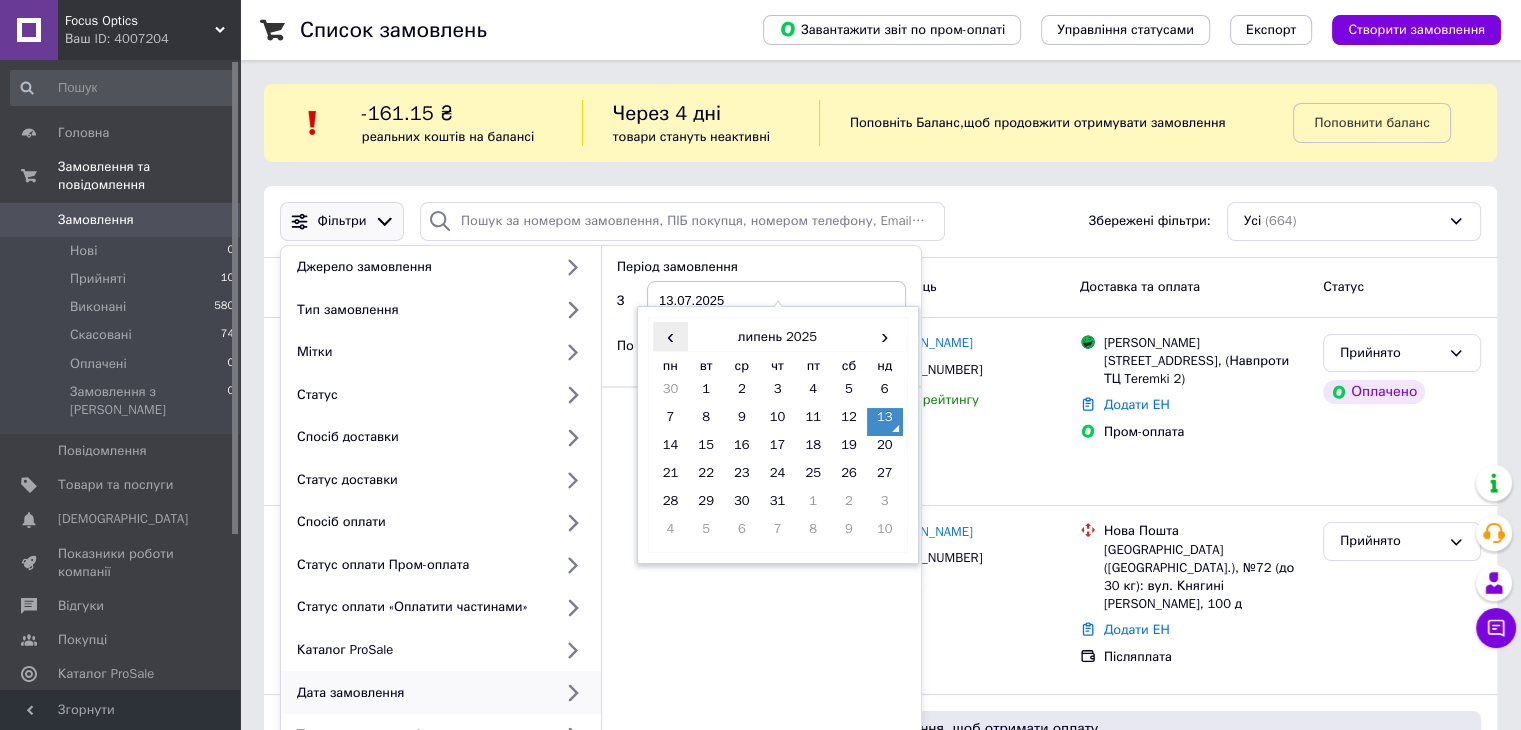click on "‹" at bounding box center (671, 336) 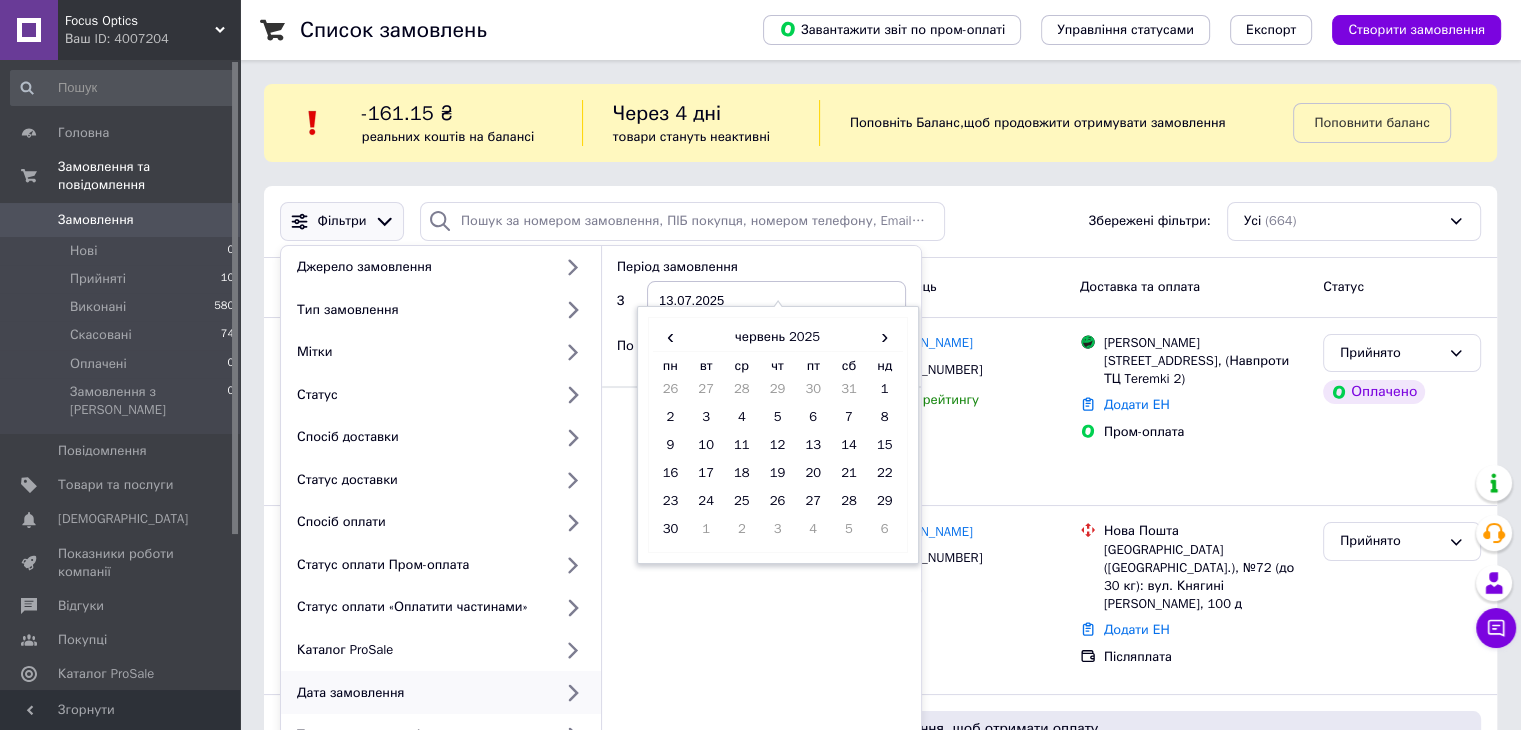 click on "1" at bounding box center (885, 394) 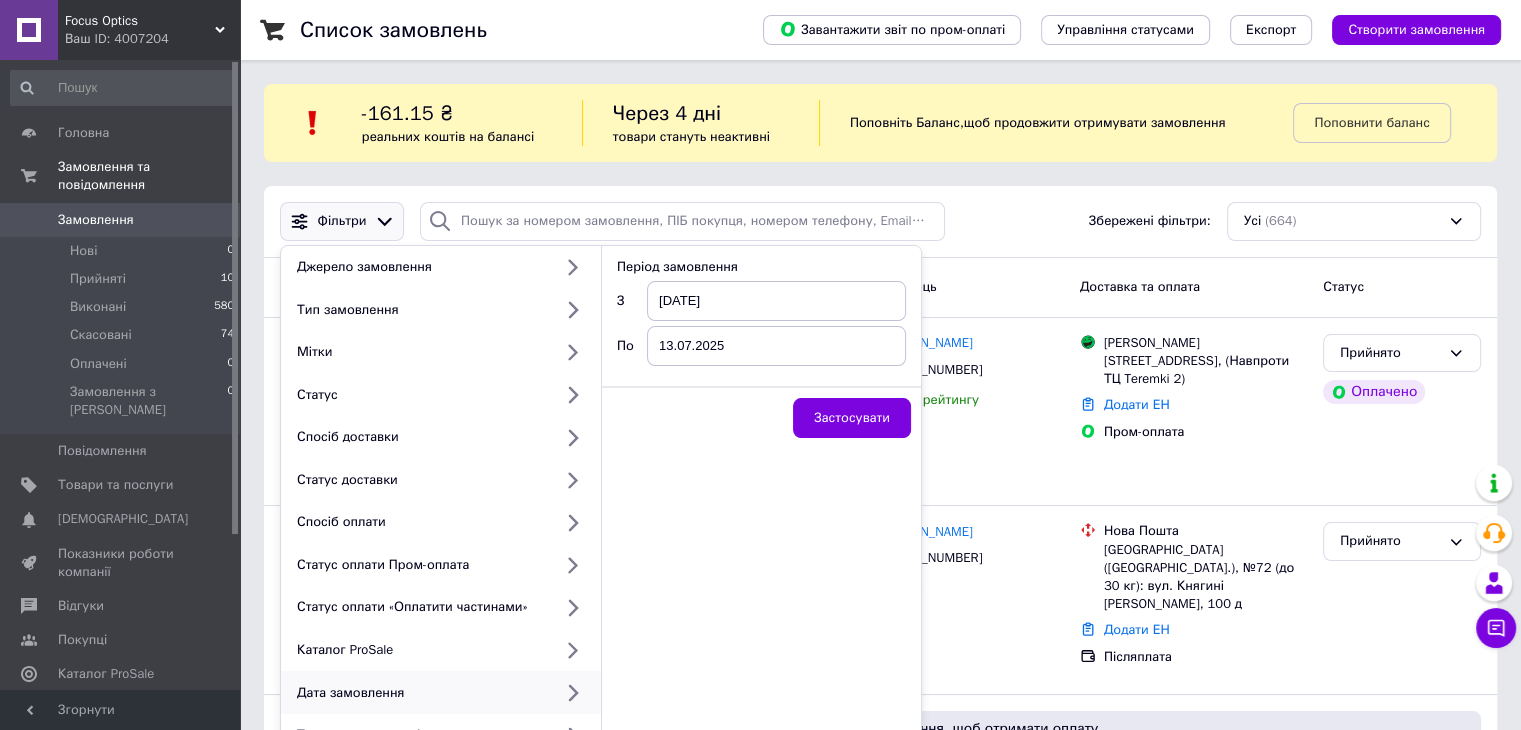 click on "13.07.2025" at bounding box center [776, 346] 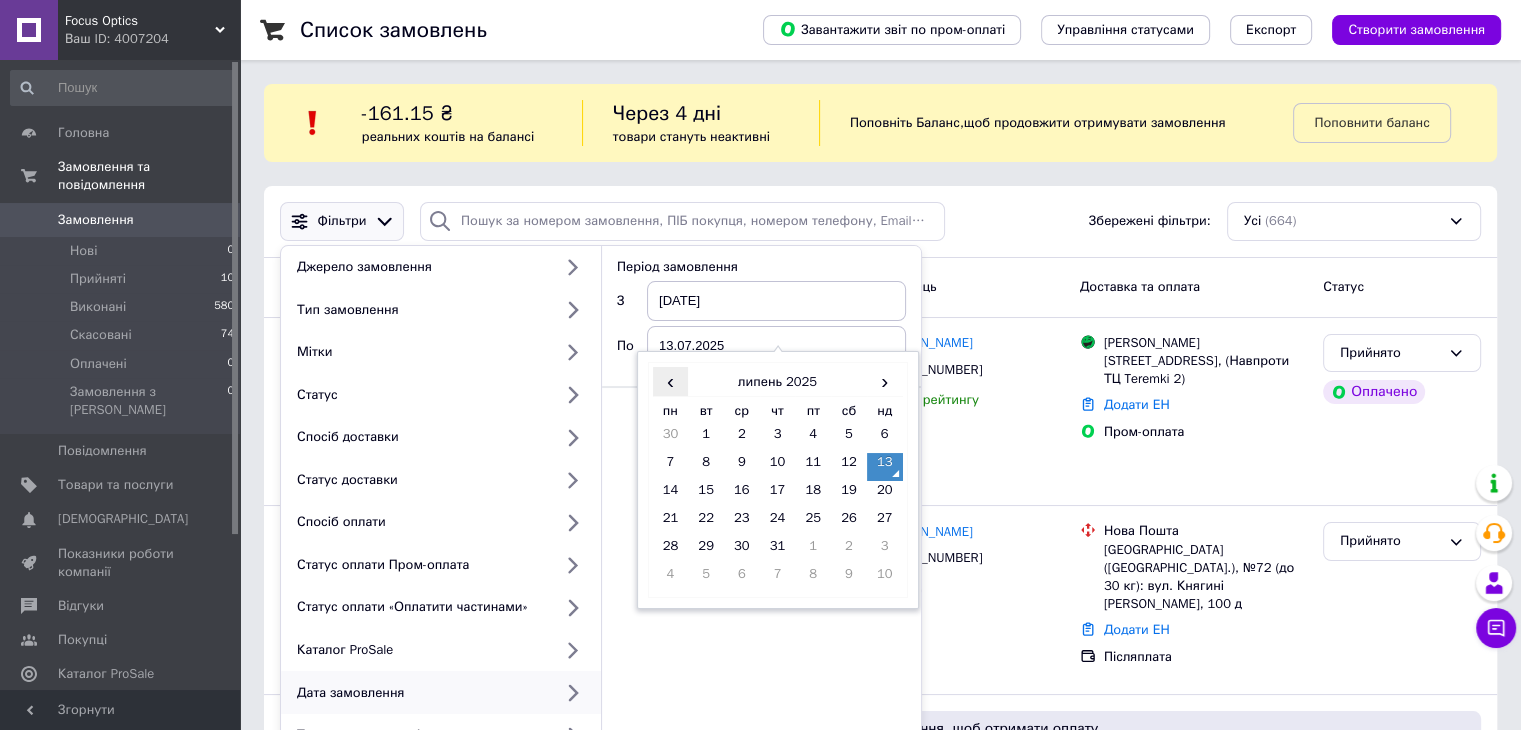 click on "‹" at bounding box center (671, 381) 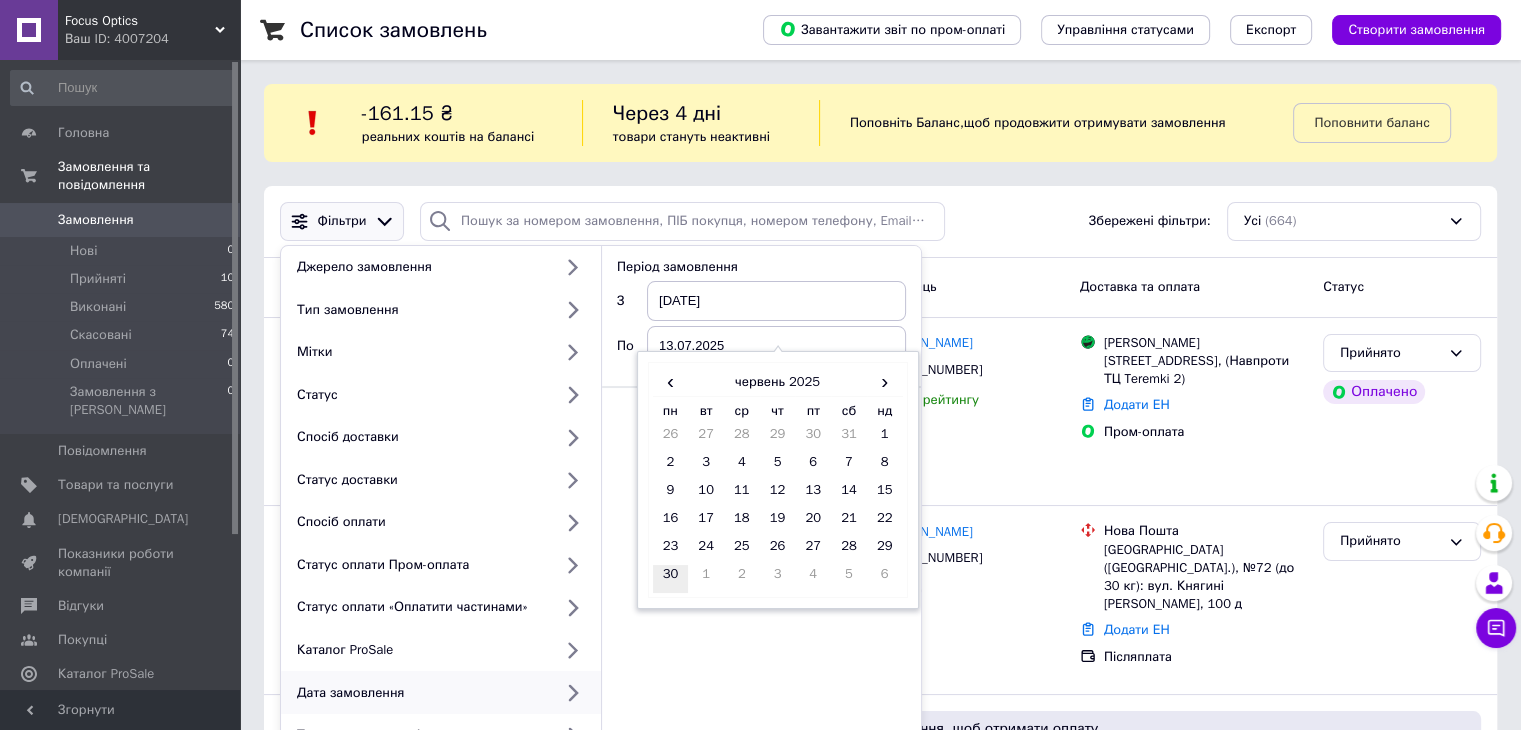 click on "30" at bounding box center (671, 579) 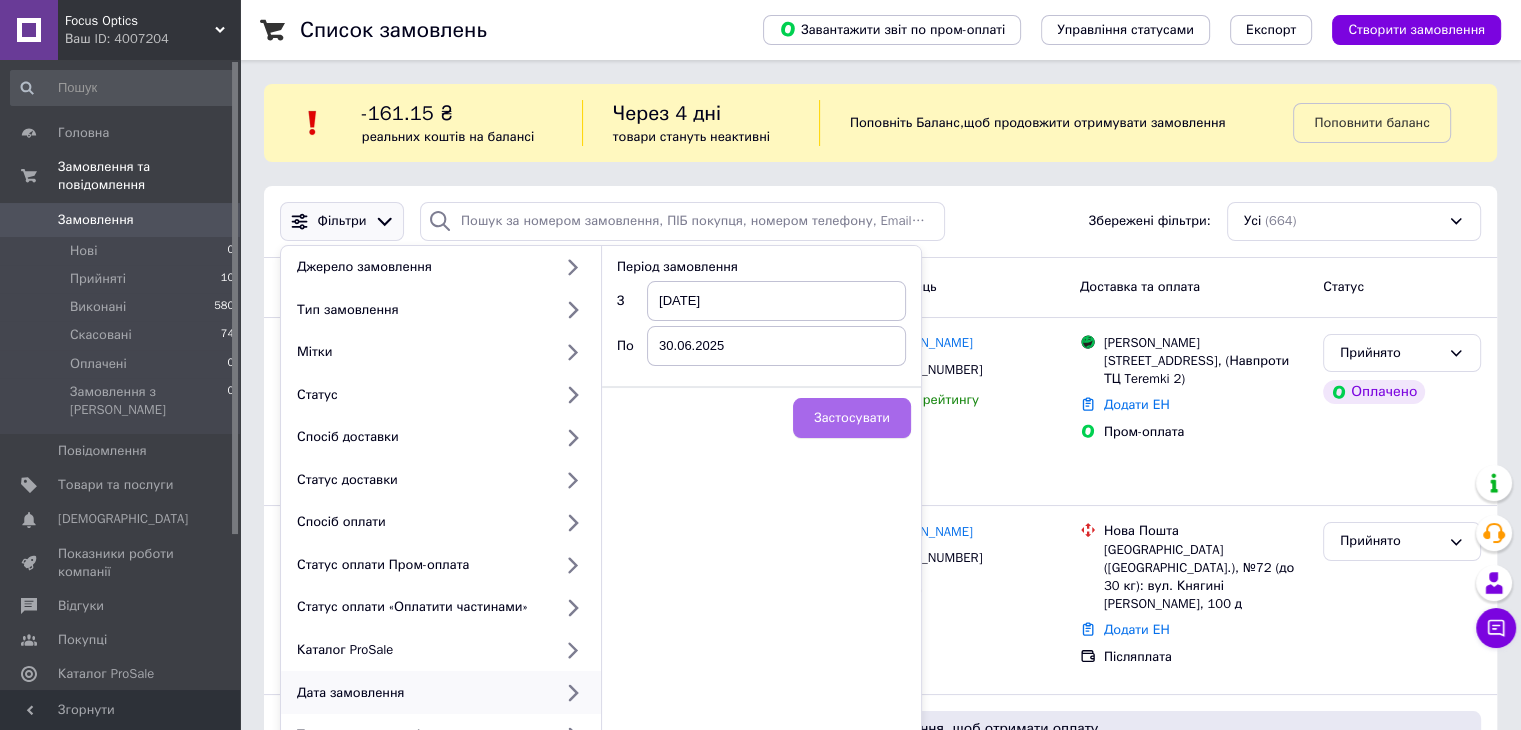 click on "Застосувати" at bounding box center [852, 418] 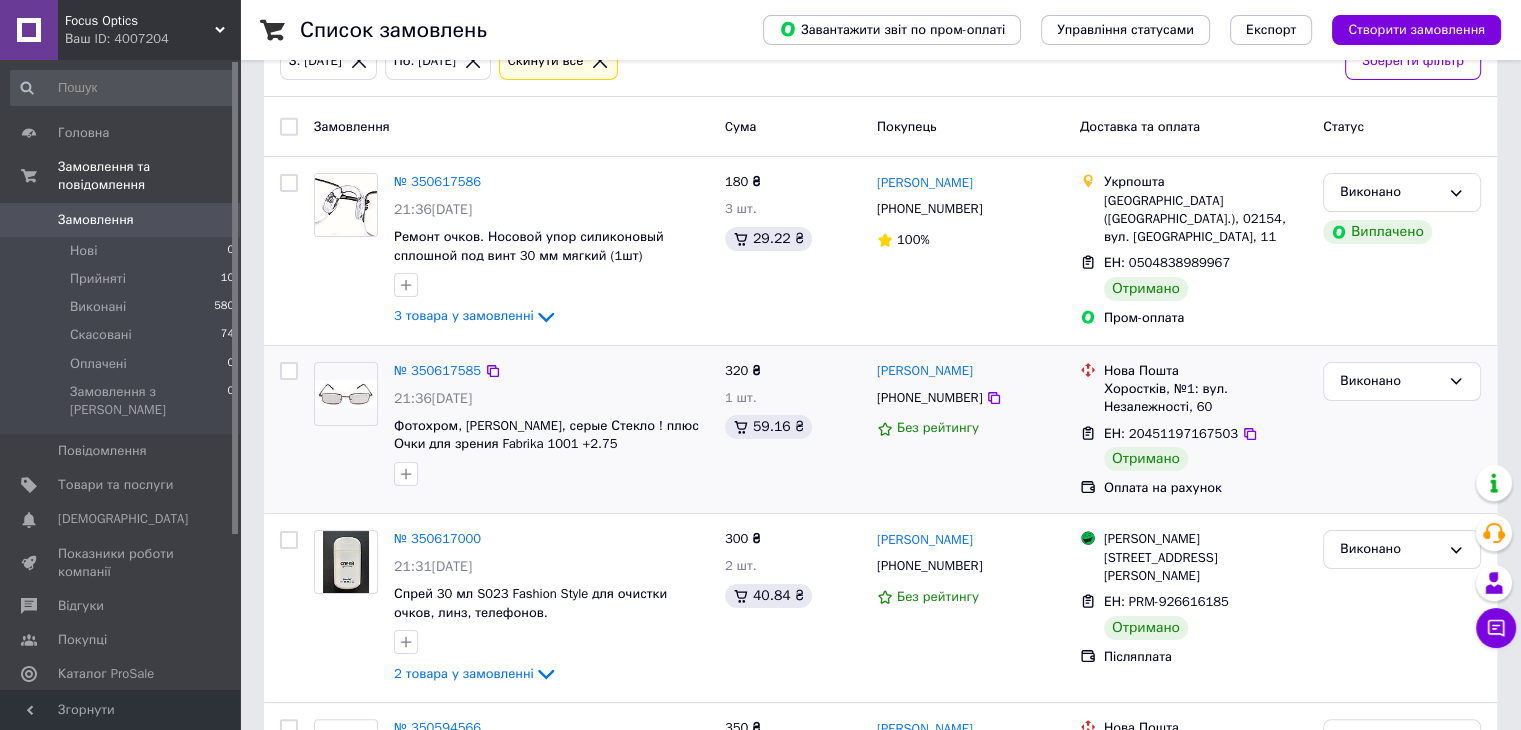 scroll, scrollTop: 400, scrollLeft: 0, axis: vertical 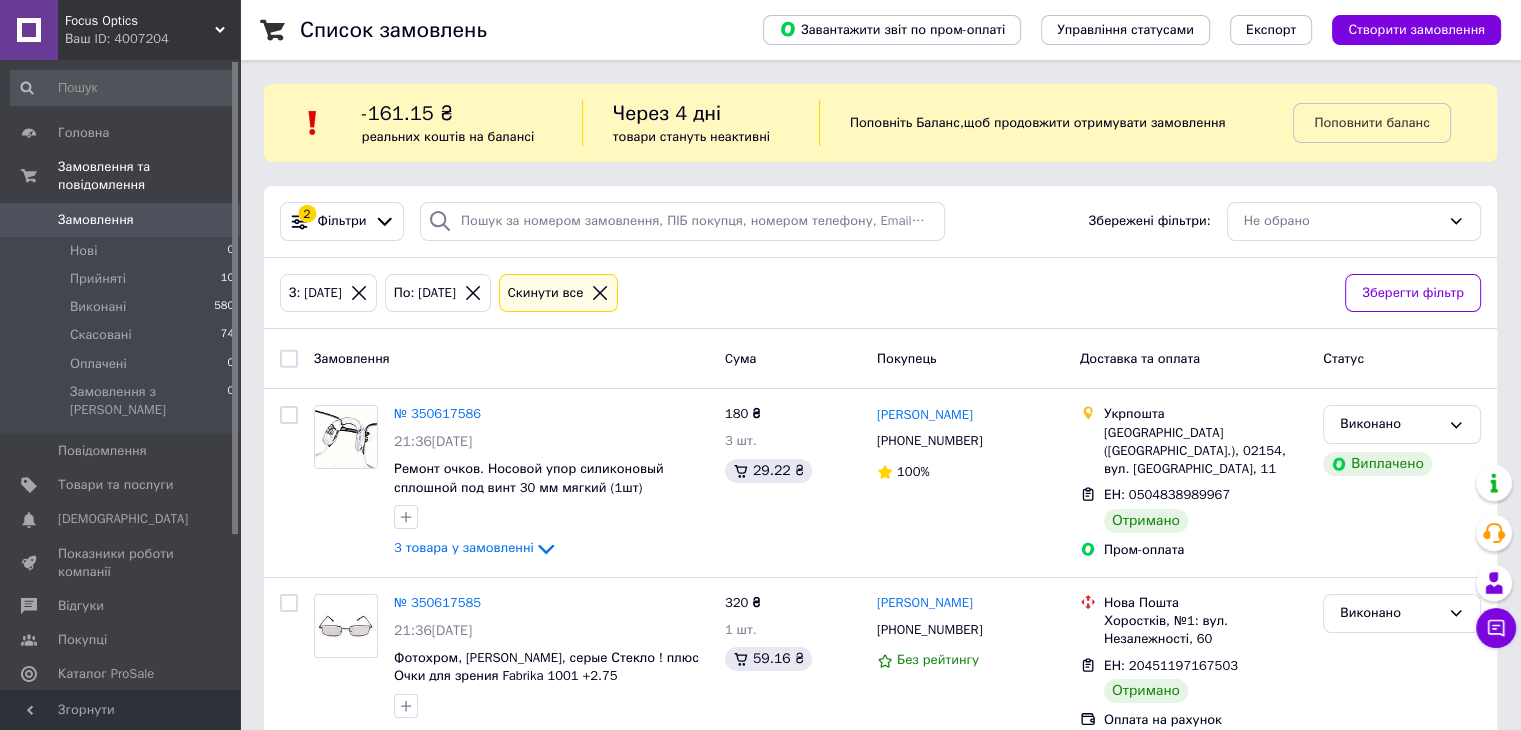 click at bounding box center [289, 359] 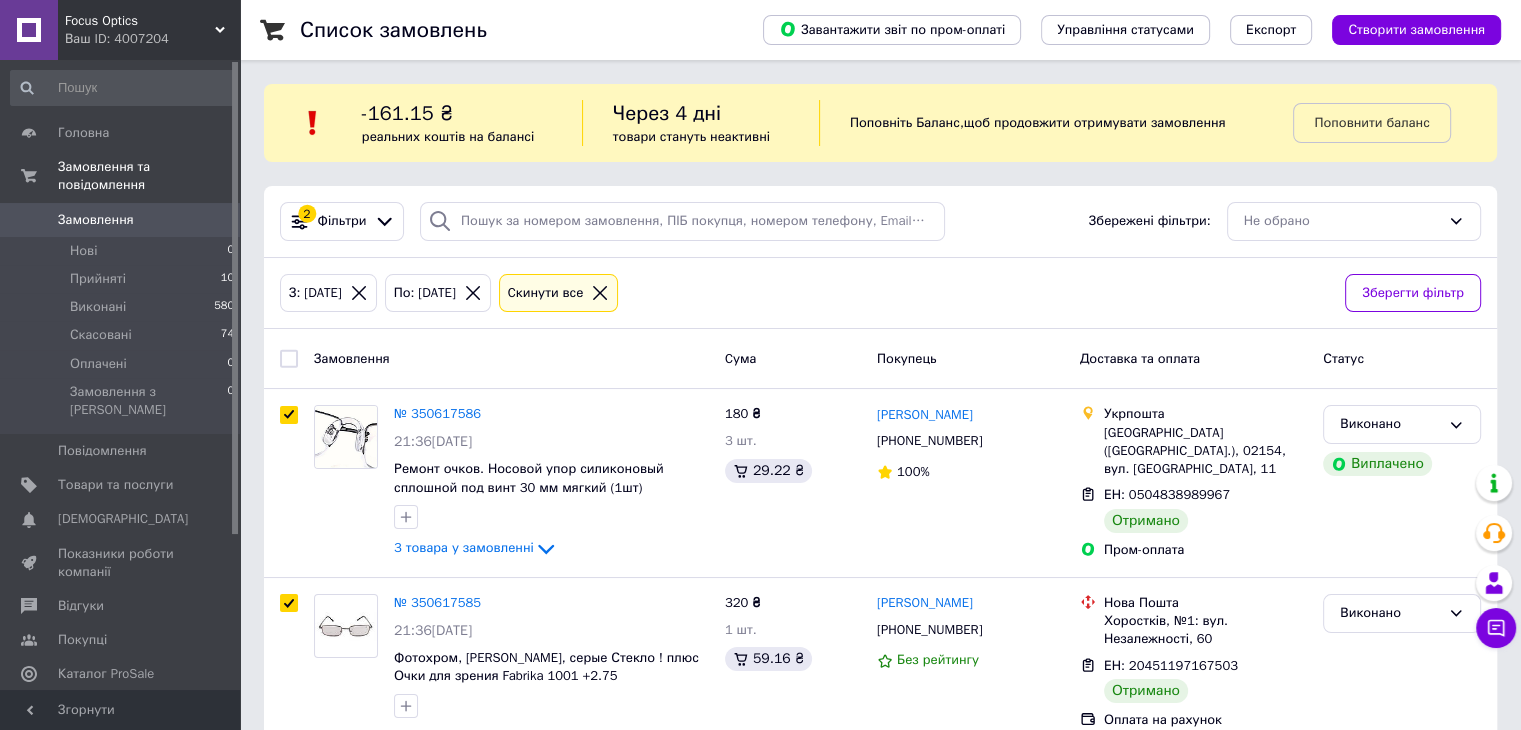 checkbox on "true" 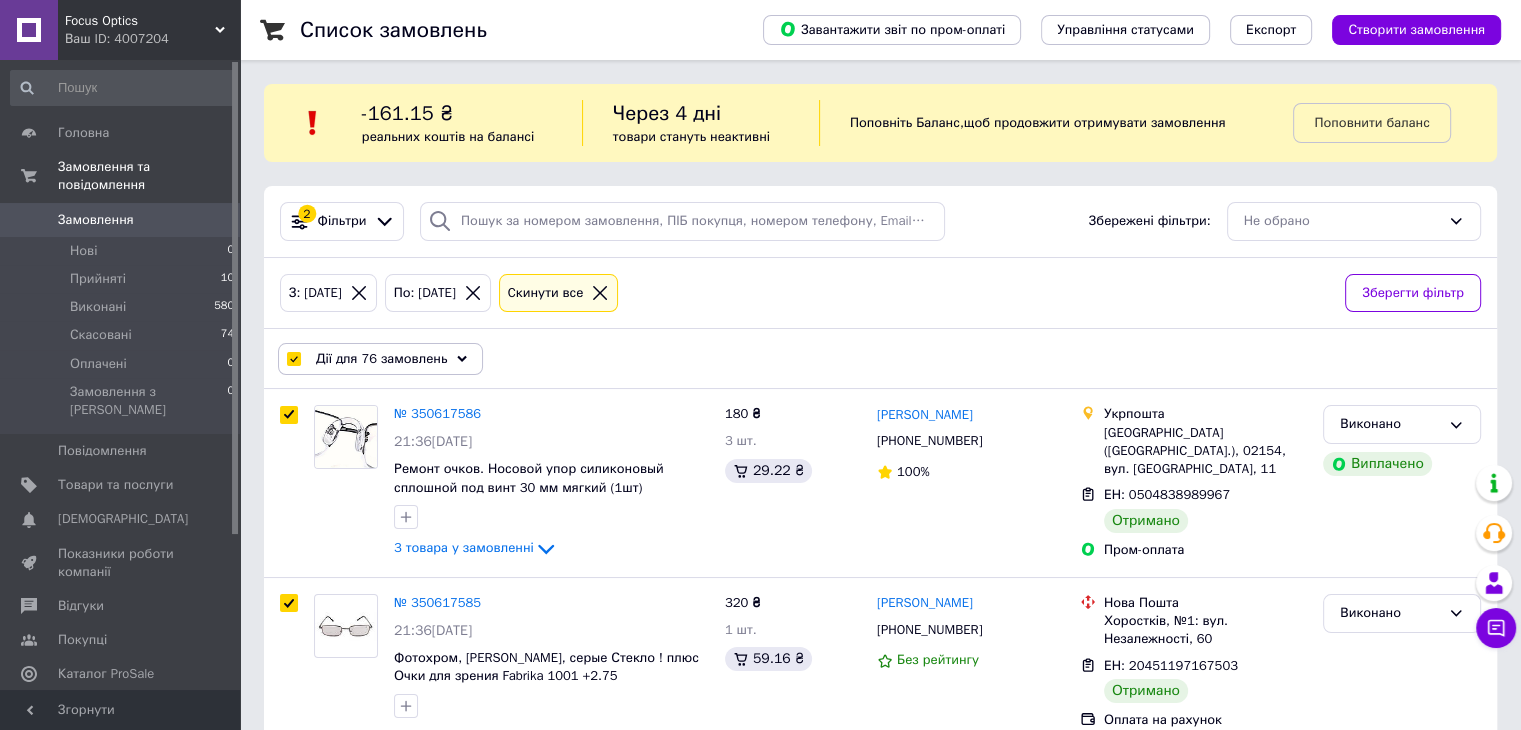 click at bounding box center (293, 359) 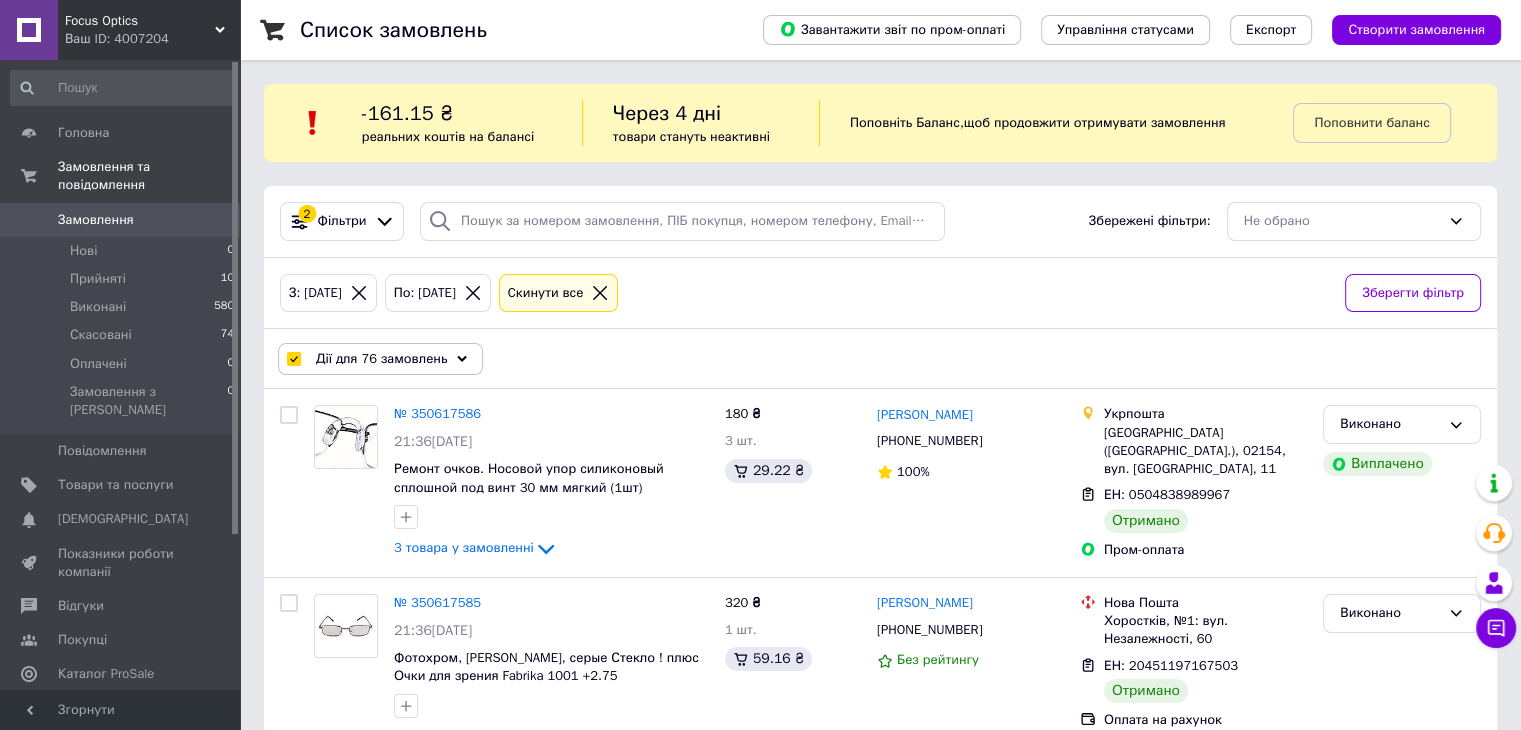 checkbox on "false" 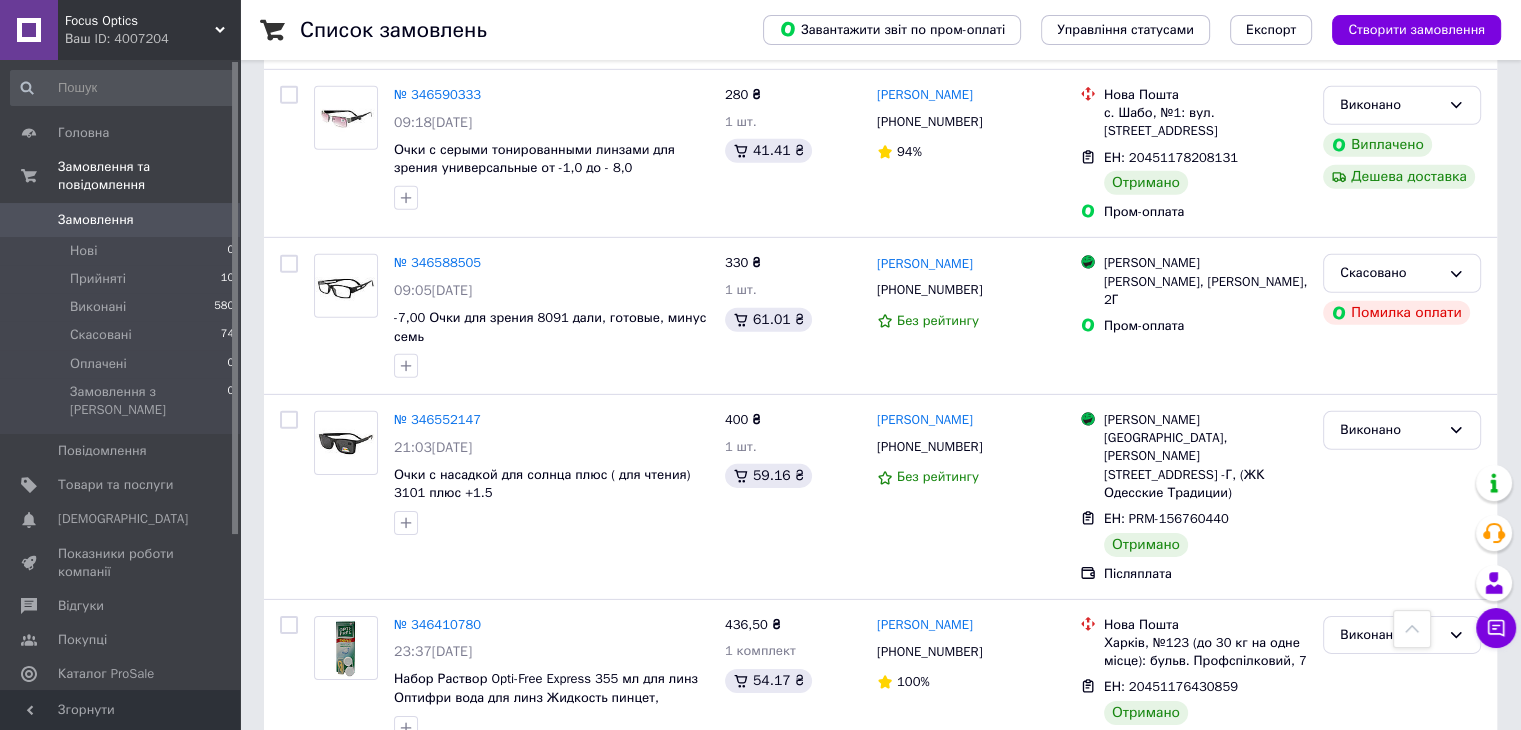 scroll, scrollTop: 13791, scrollLeft: 0, axis: vertical 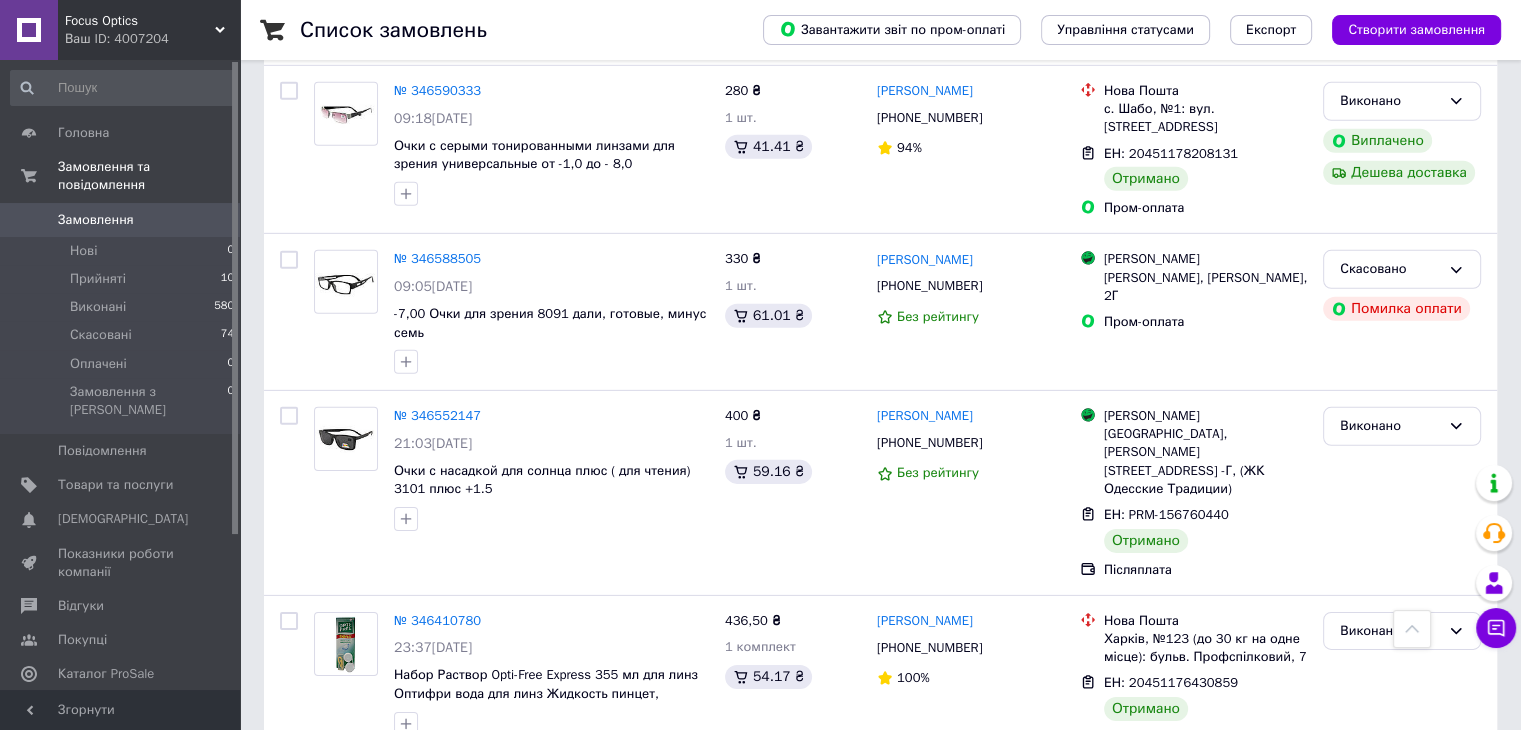 click on "Список замовлень   Завантажити звіт по пром-оплаті Управління статусами Експорт Створити замовлення -161.15 ₴ реальних коштів на балансі Через 4 дні товари стануть неактивні Поповніть Баланс ,  щоб продовжити отримувати замовлення Поповнити баланс 2 Фільтри Збережені фільтри: Не обрано З: [DATE] По: [DATE] Cкинути все Зберегти фільтр Замовлення Cума Покупець Доставка та оплата Статус № 350617586 21:36[DATE] Ремонт очков. Носовой упор силиконовый сплошной под винт 30 мм мягкий (1шт) 3 товара у замовленні 180 ₴ 3 шт. 29.22 ₴ [PERSON_NAME] [PHONE_NUMBER] 100% Укрпошта ЕН: 0504838989967 100%" at bounding box center (880, -6213) 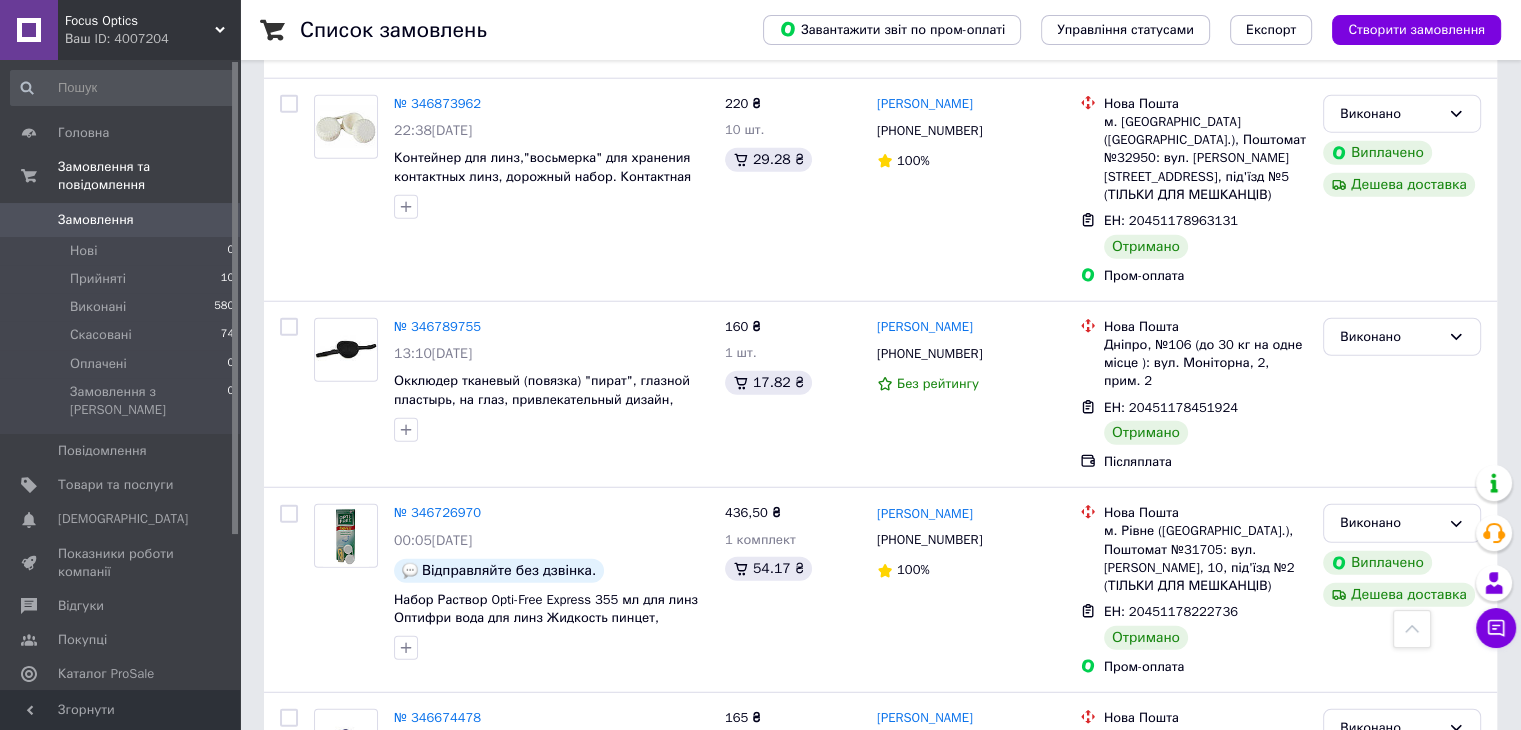 scroll, scrollTop: 12691, scrollLeft: 0, axis: vertical 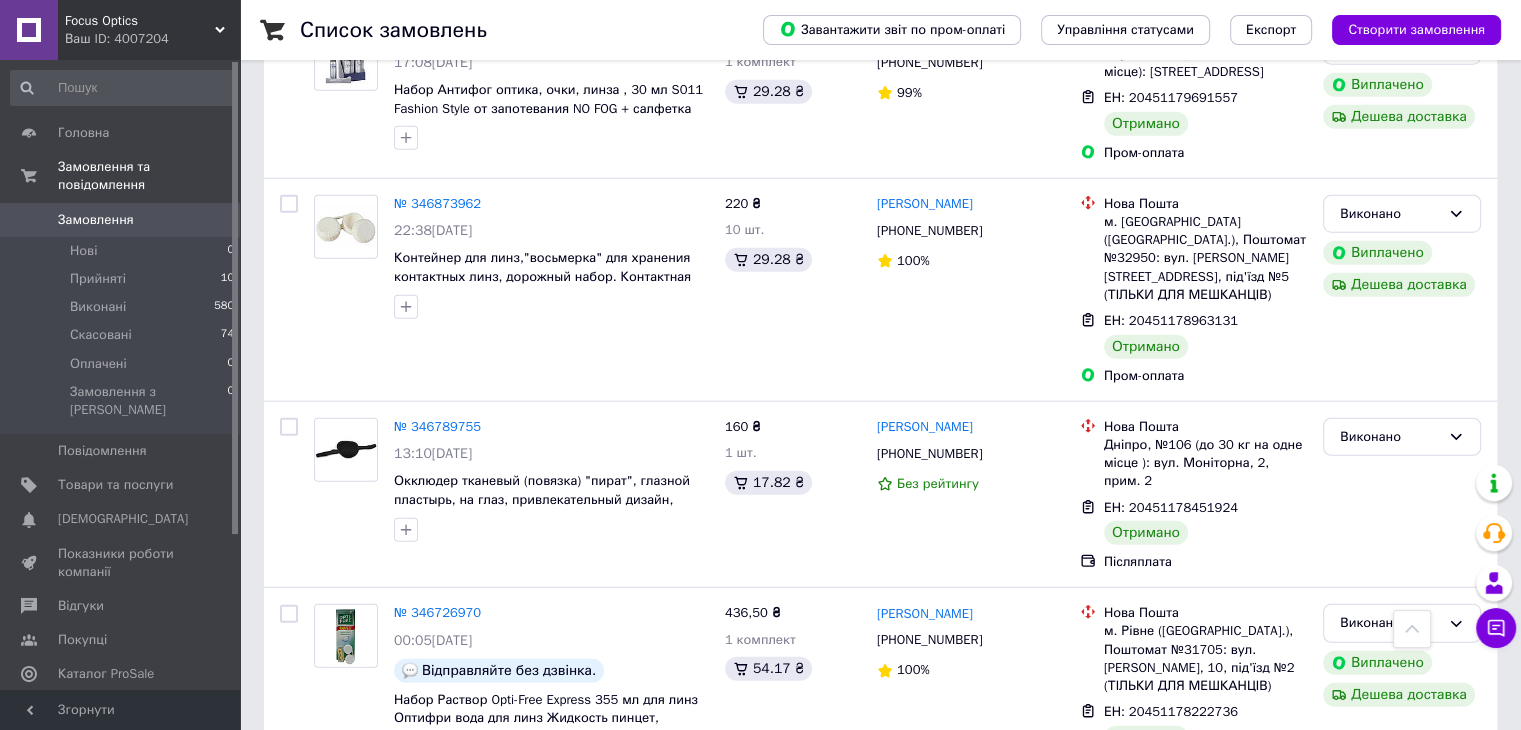 click on "3 товара у замовленні" at bounding box center [464, 933] 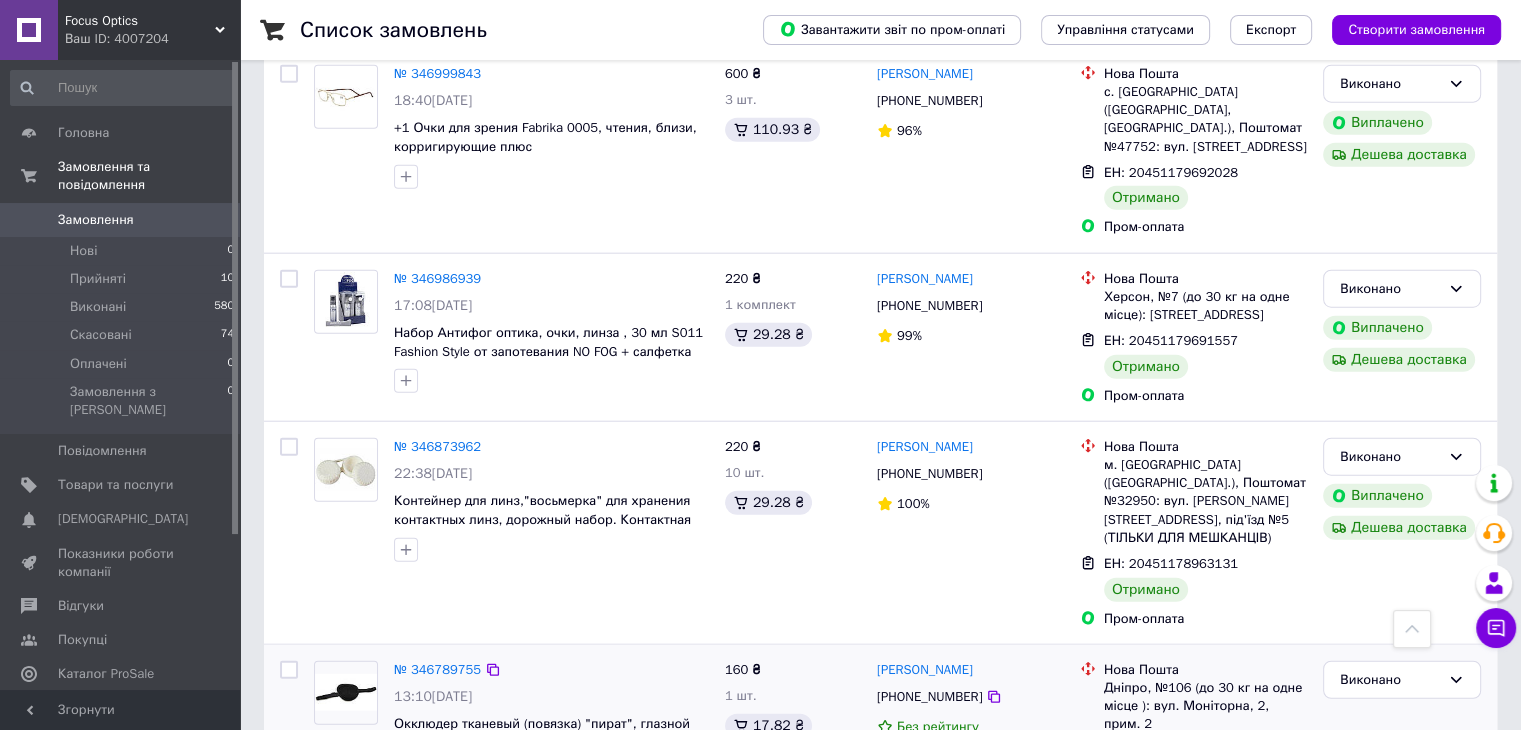 scroll, scrollTop: 12391, scrollLeft: 0, axis: vertical 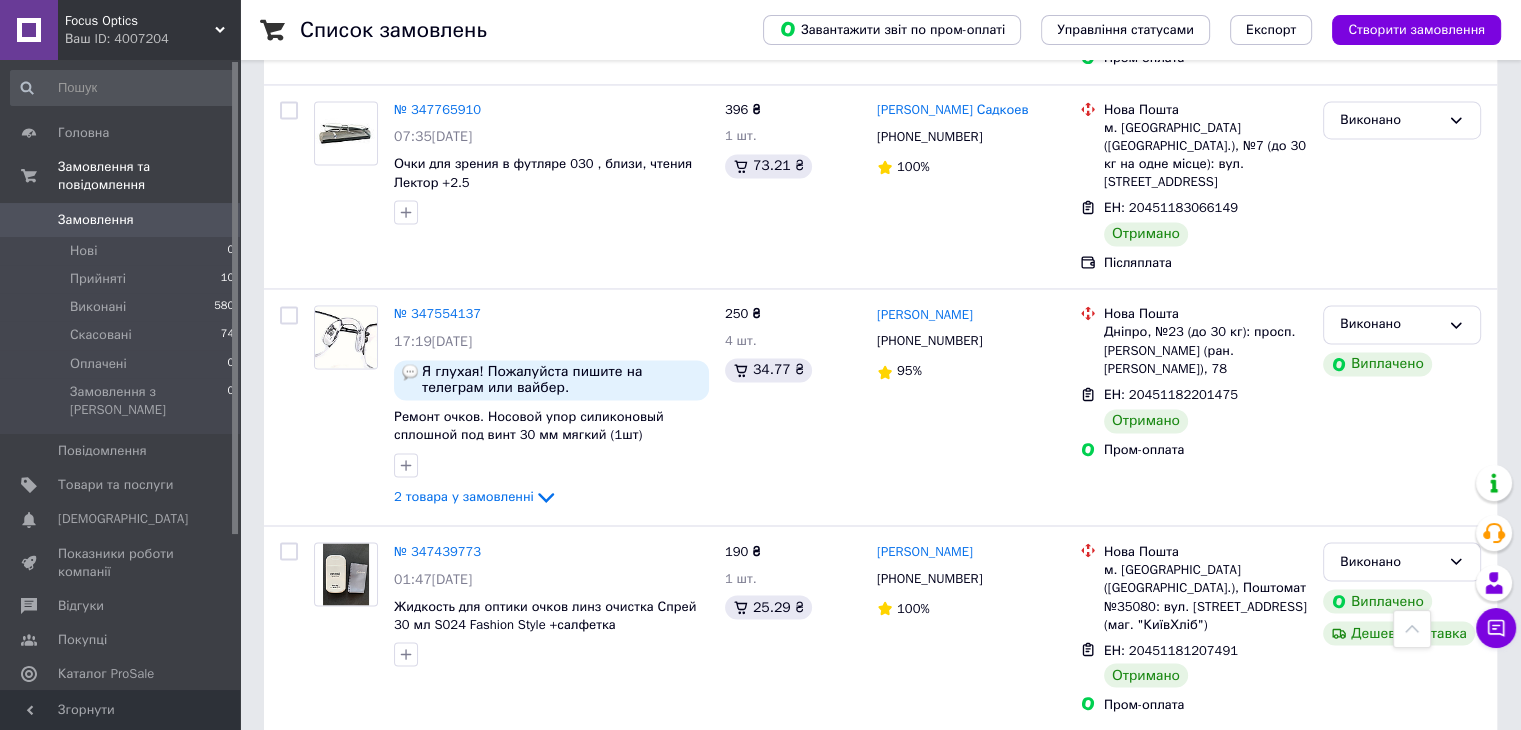 drag, startPoint x: 461, startPoint y: 383, endPoint x: 620, endPoint y: 395, distance: 159.4522 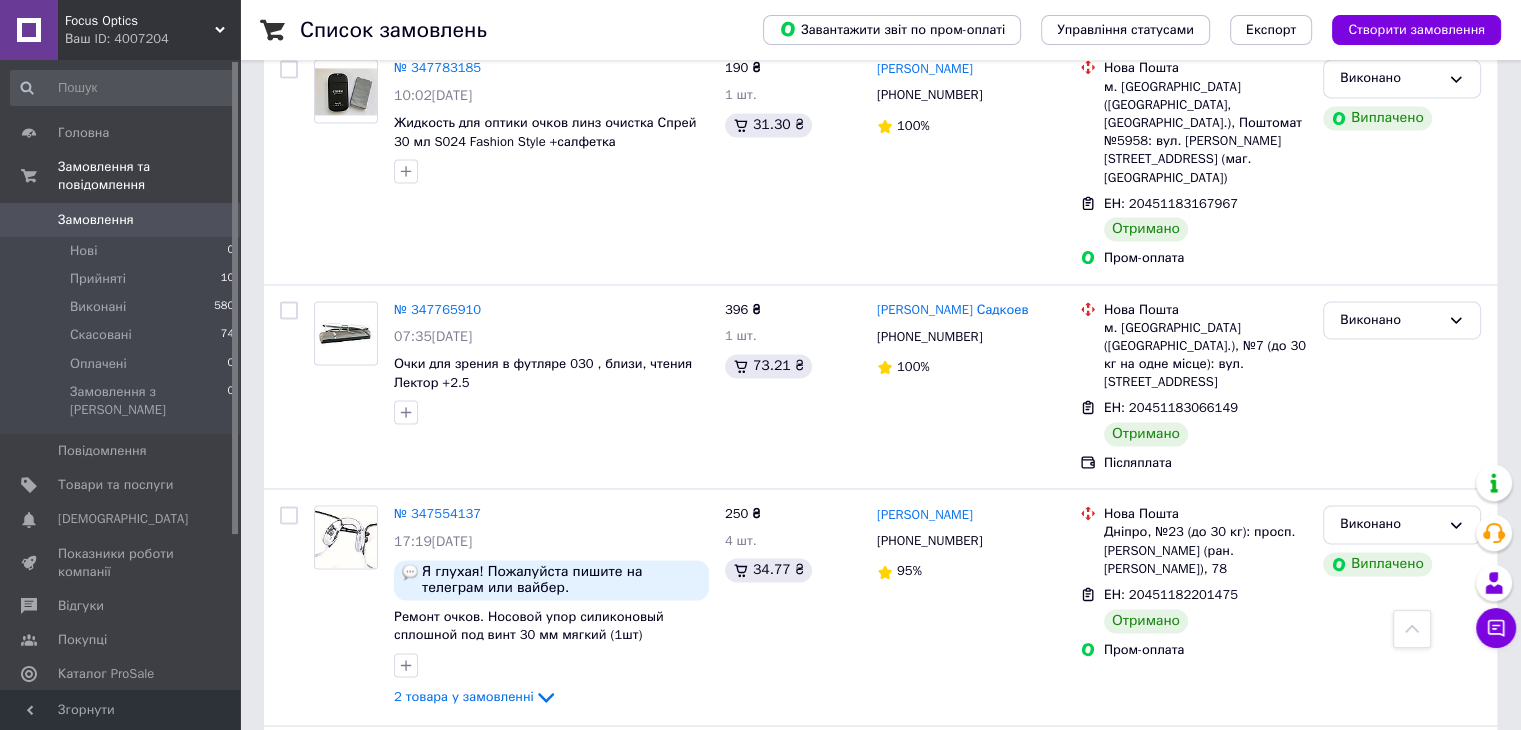 scroll, scrollTop: 10491, scrollLeft: 0, axis: vertical 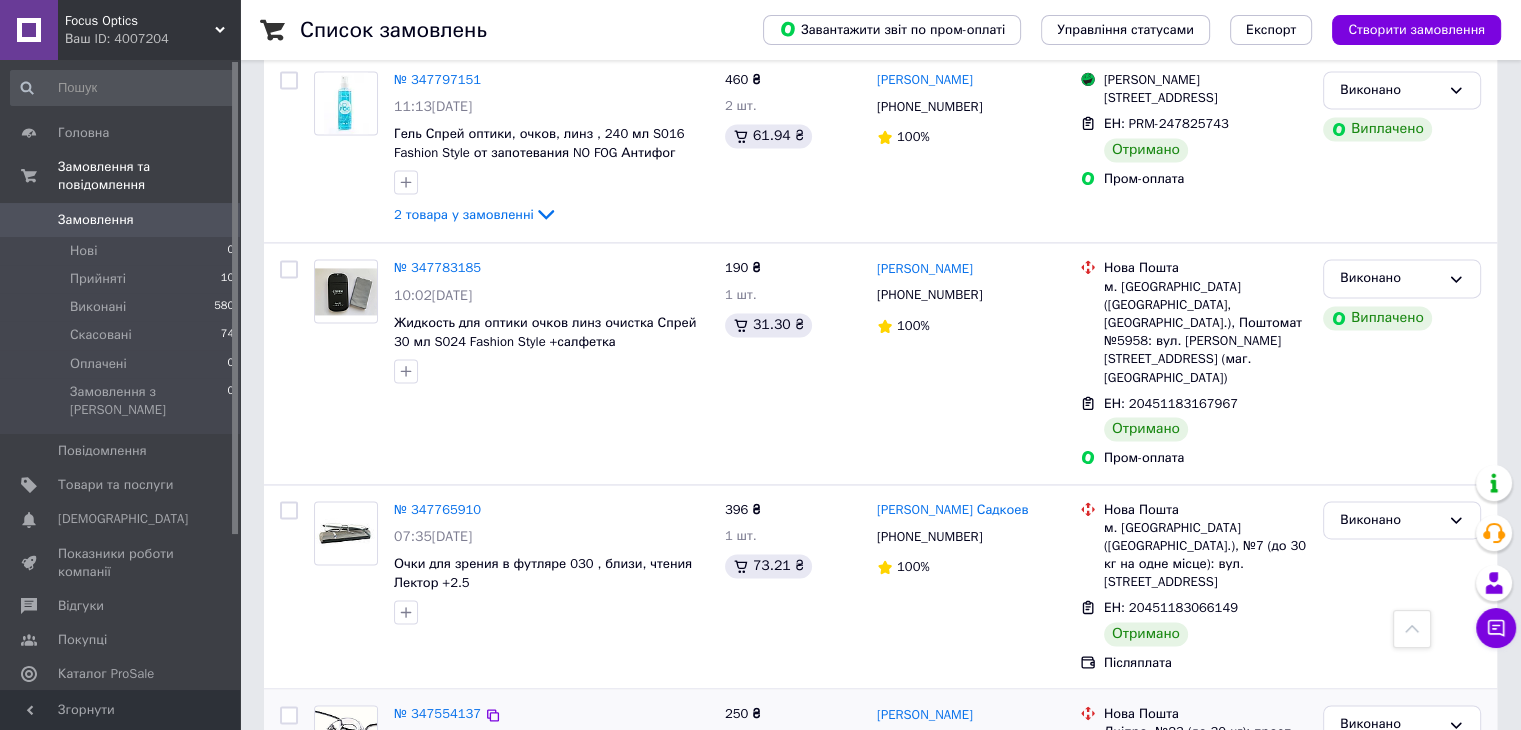 click on "2 товара у замовленні" at bounding box center (464, 896) 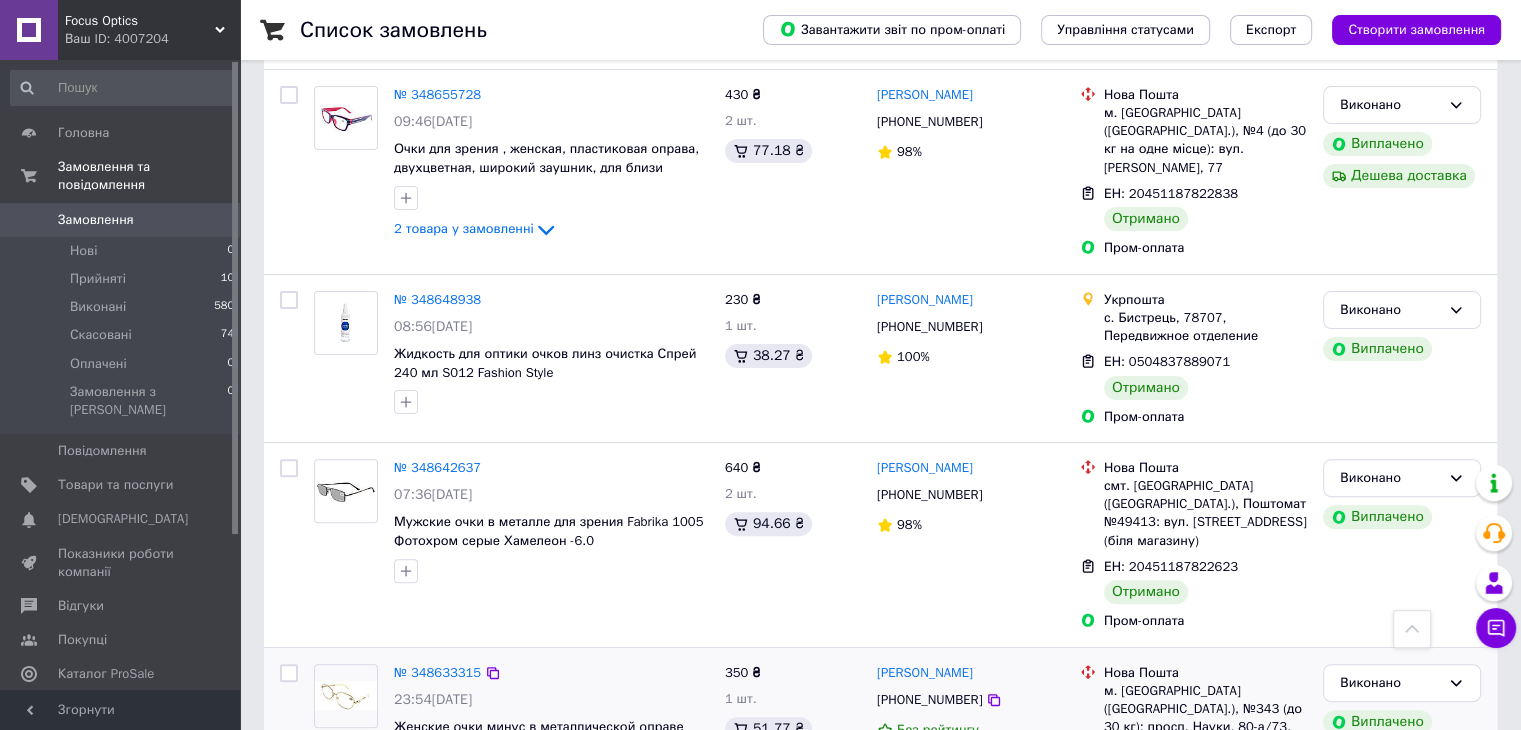 scroll, scrollTop: 7991, scrollLeft: 0, axis: vertical 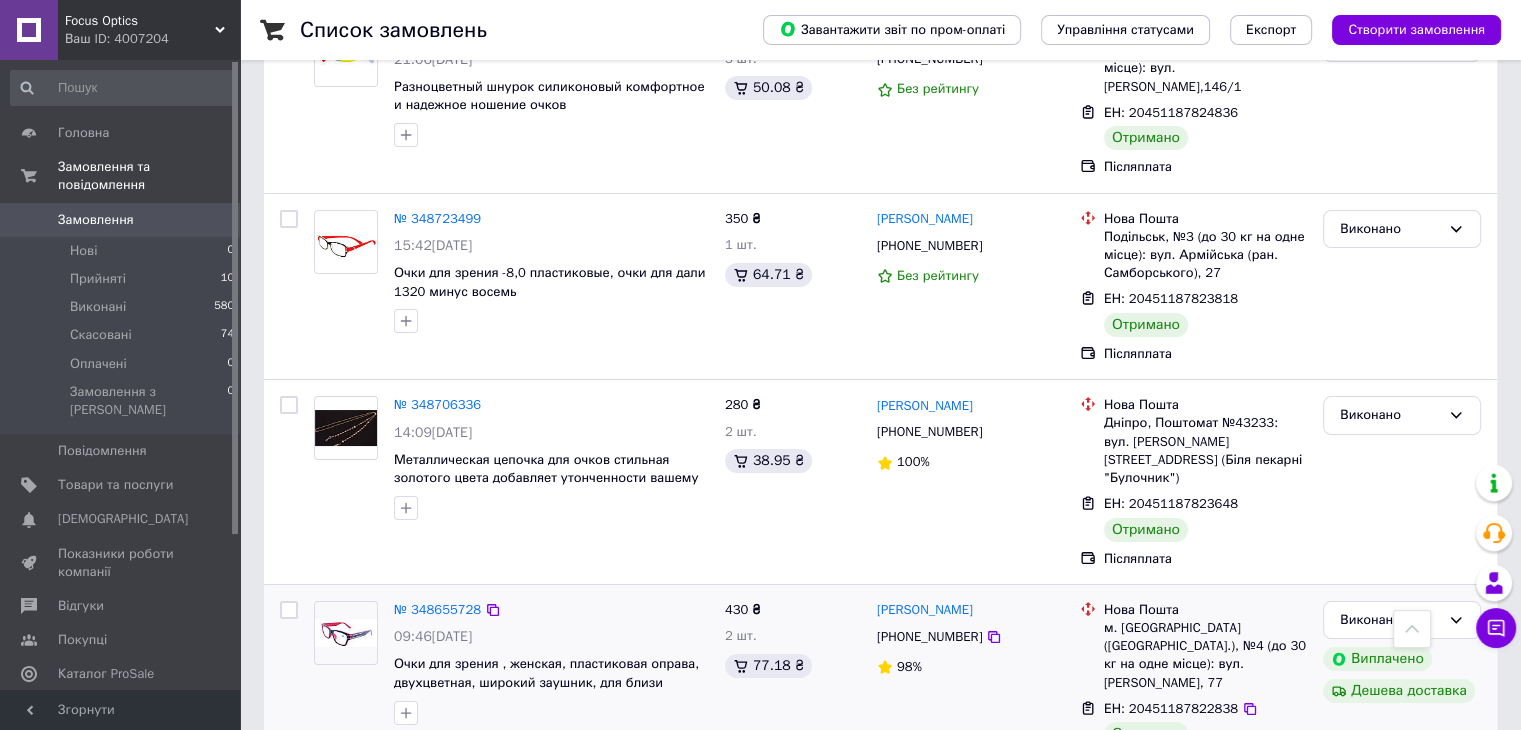 click on "2 товара у замовленні" at bounding box center [464, 743] 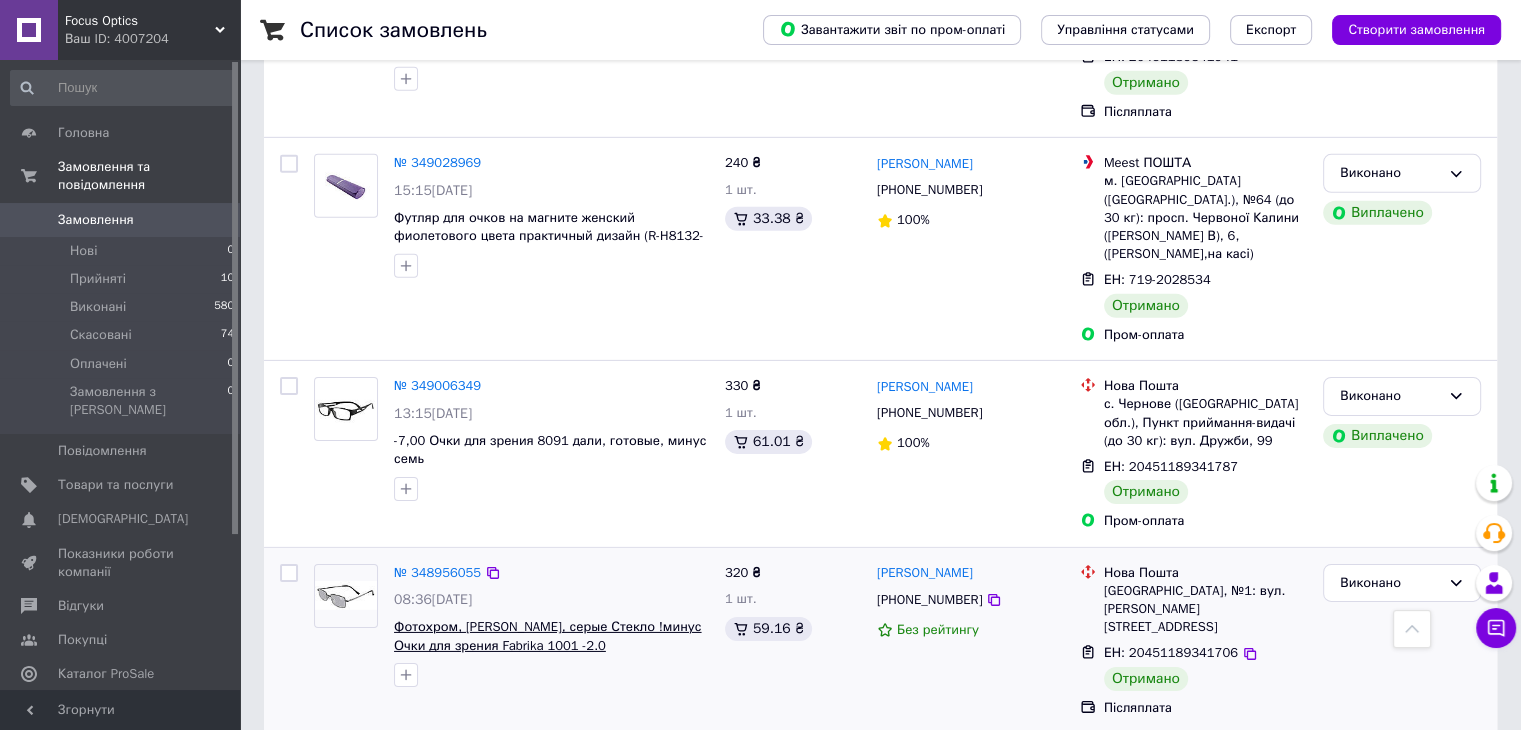 scroll, scrollTop: 6091, scrollLeft: 0, axis: vertical 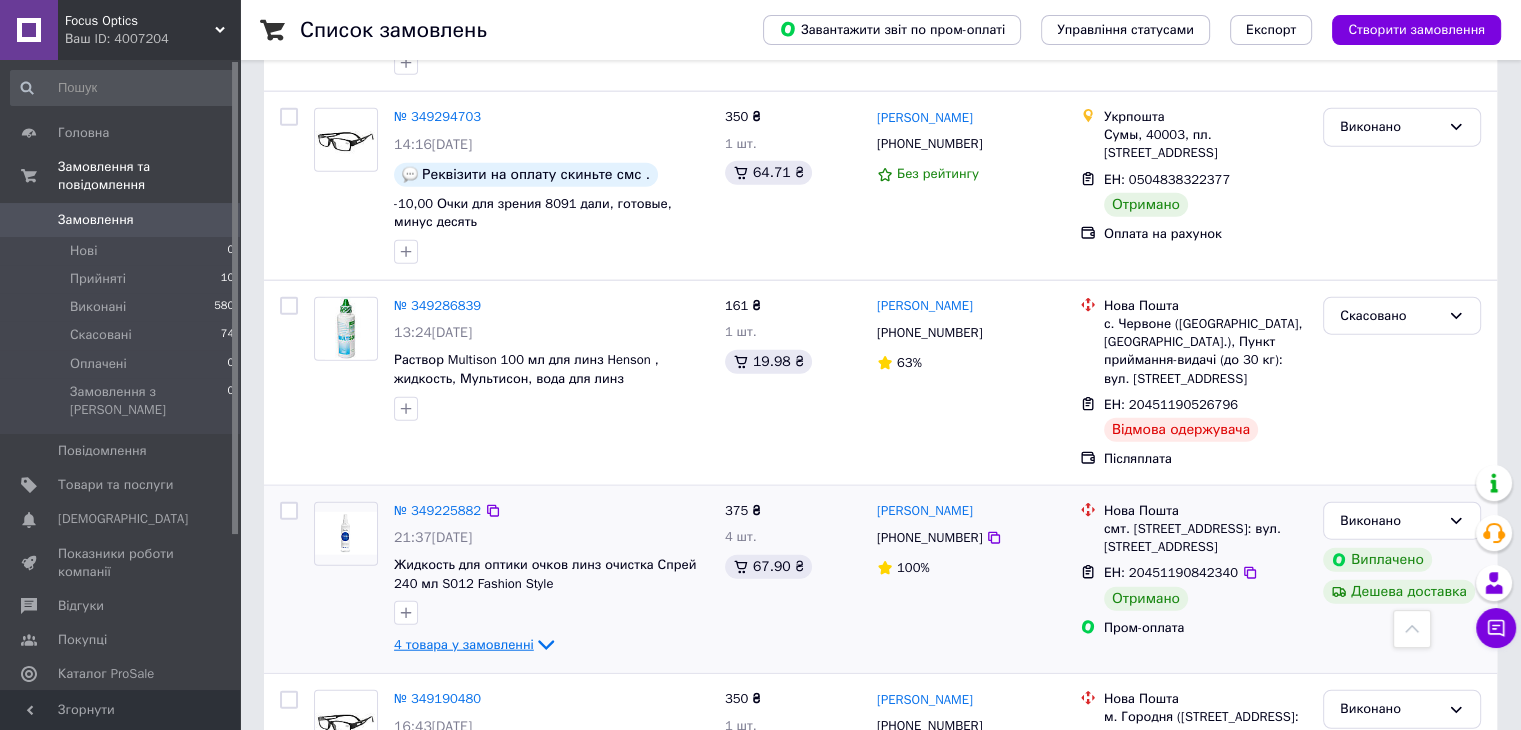 click on "4 товара у замовленні" at bounding box center [464, 644] 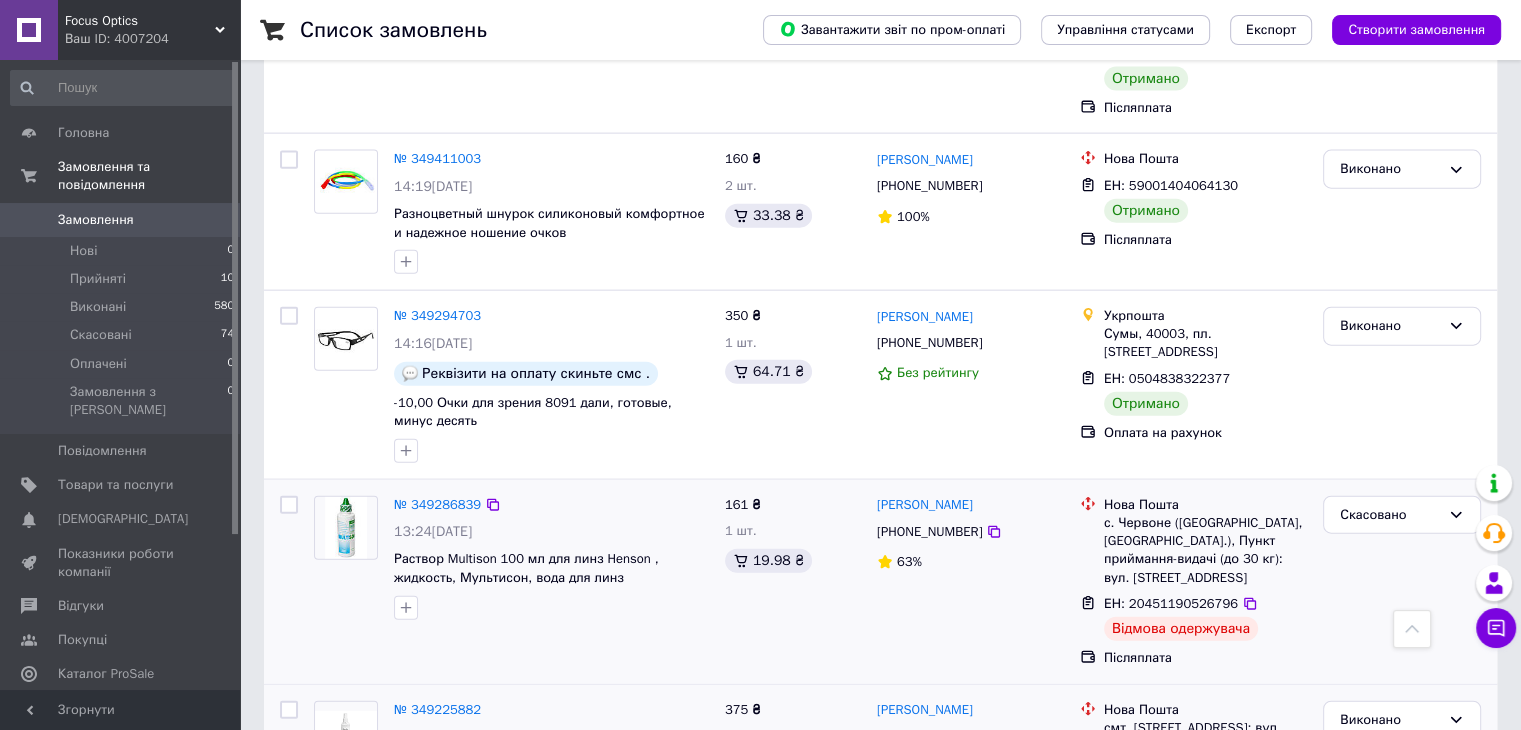 scroll, scrollTop: 4591, scrollLeft: 0, axis: vertical 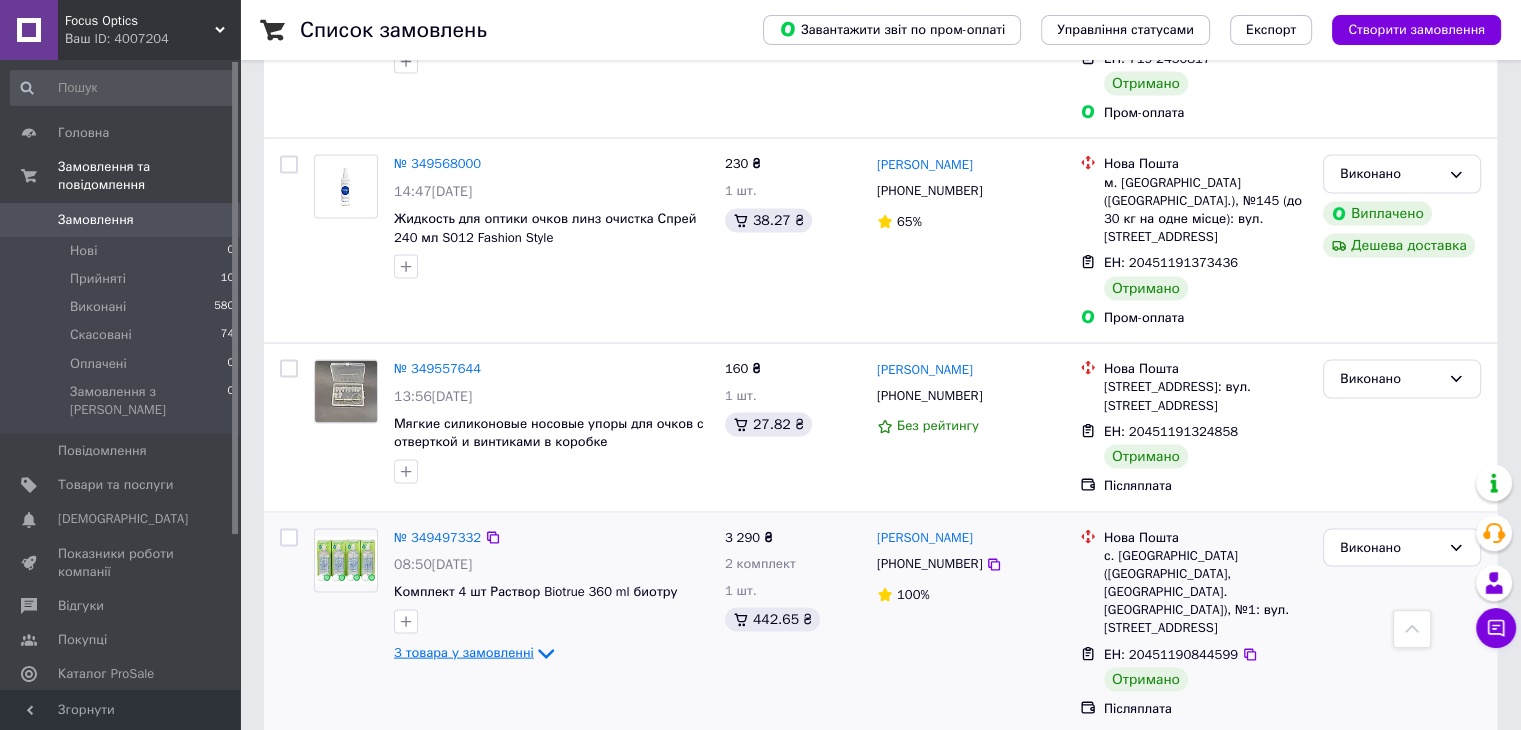 click on "3 товара у замовленні" at bounding box center (464, 652) 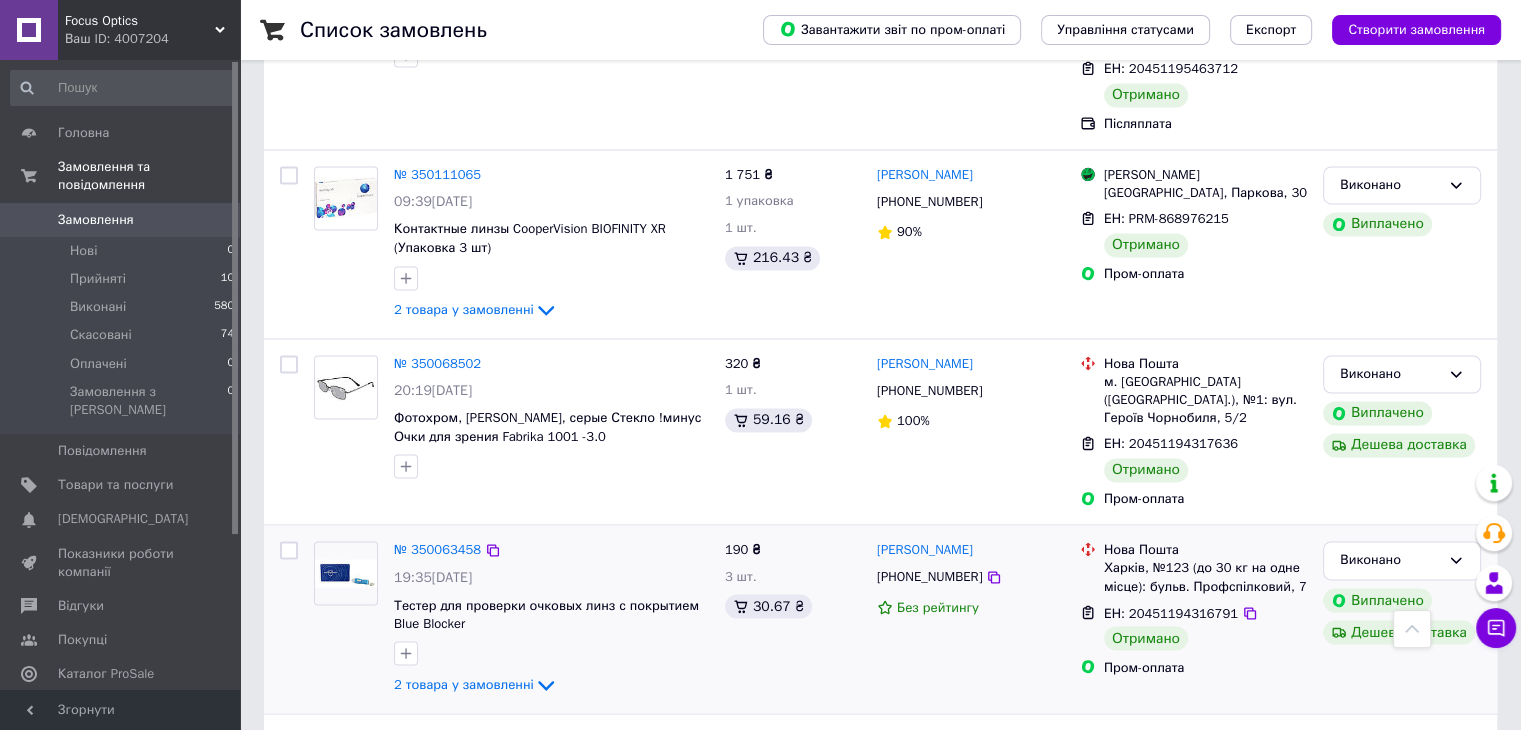 scroll, scrollTop: 3091, scrollLeft: 0, axis: vertical 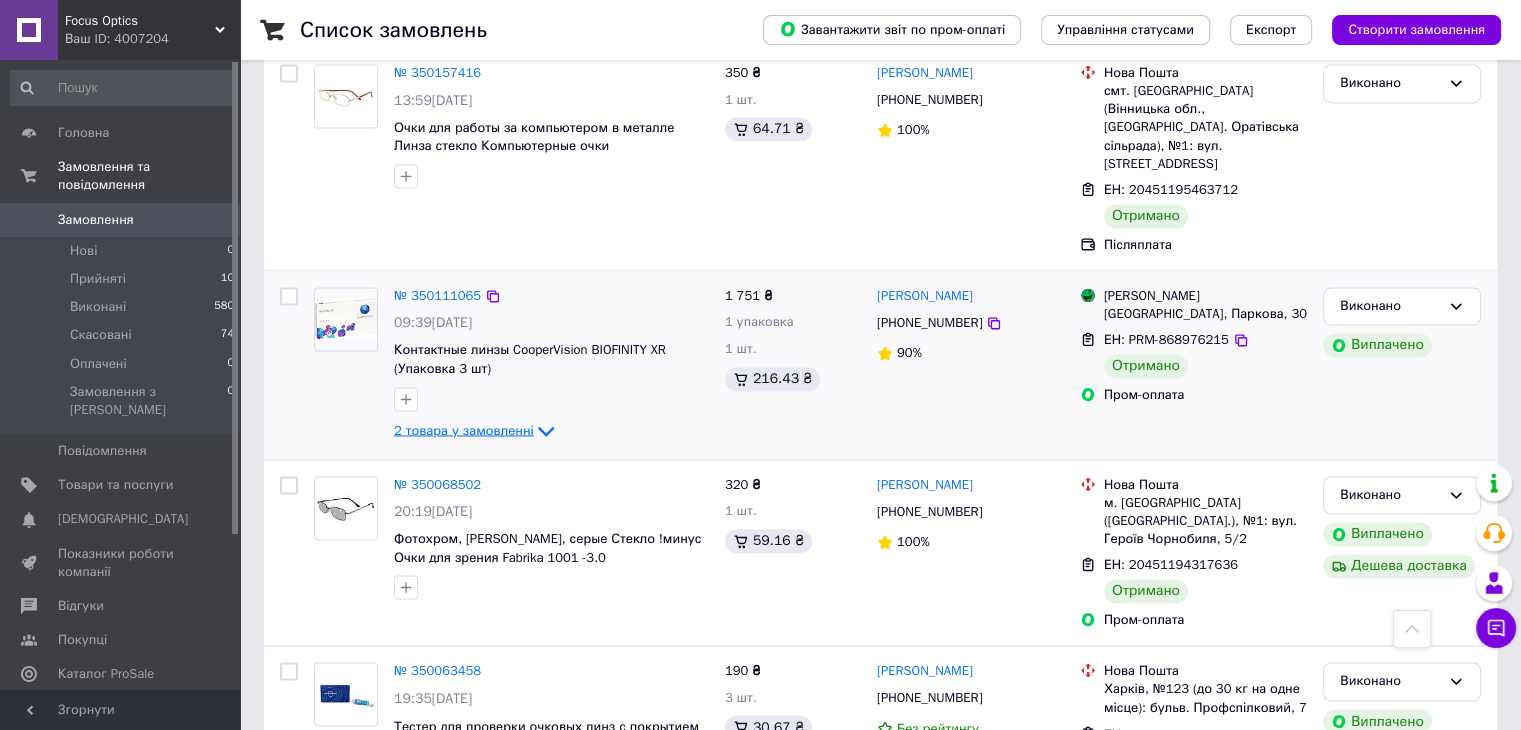 click on "2 товара у замовленні" at bounding box center [464, 429] 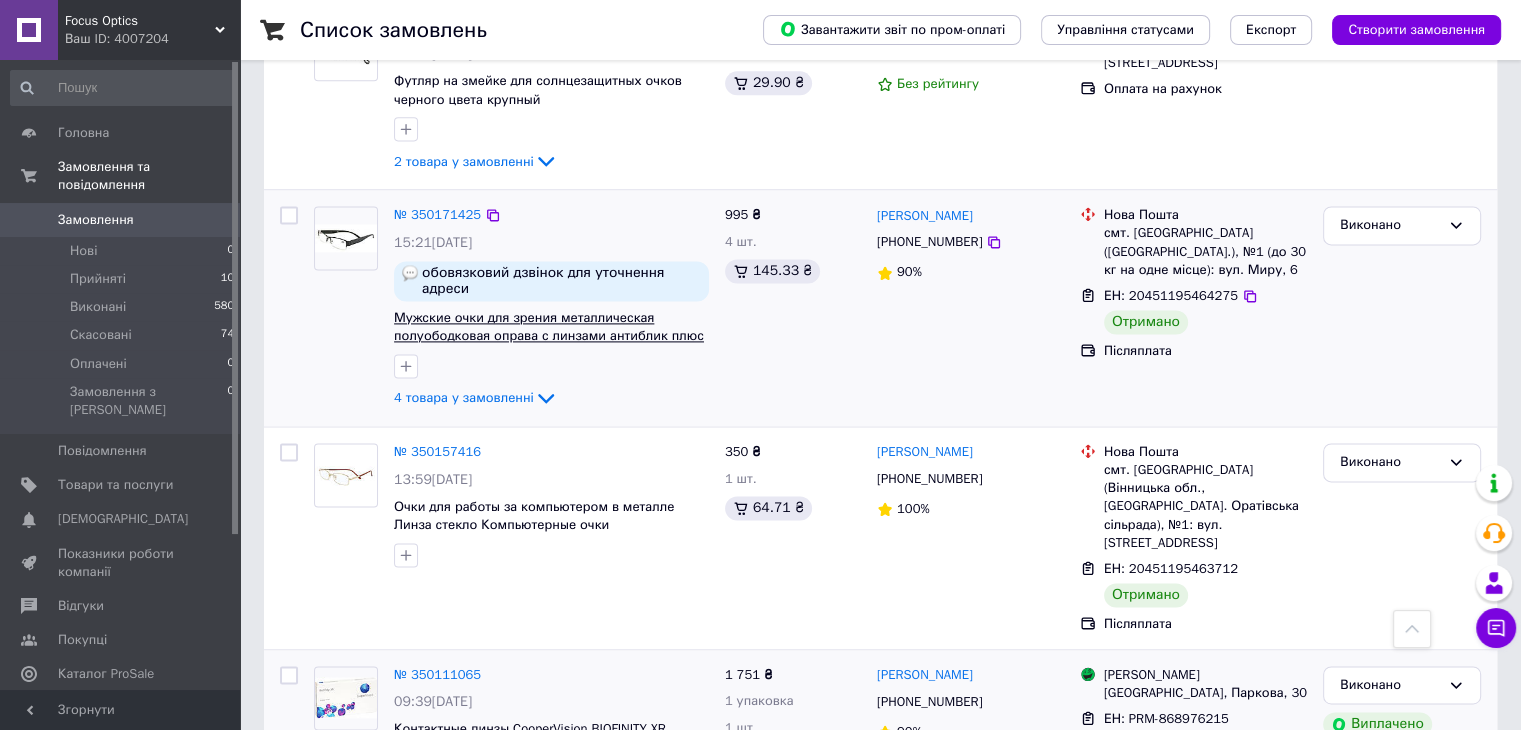 scroll, scrollTop: 2691, scrollLeft: 0, axis: vertical 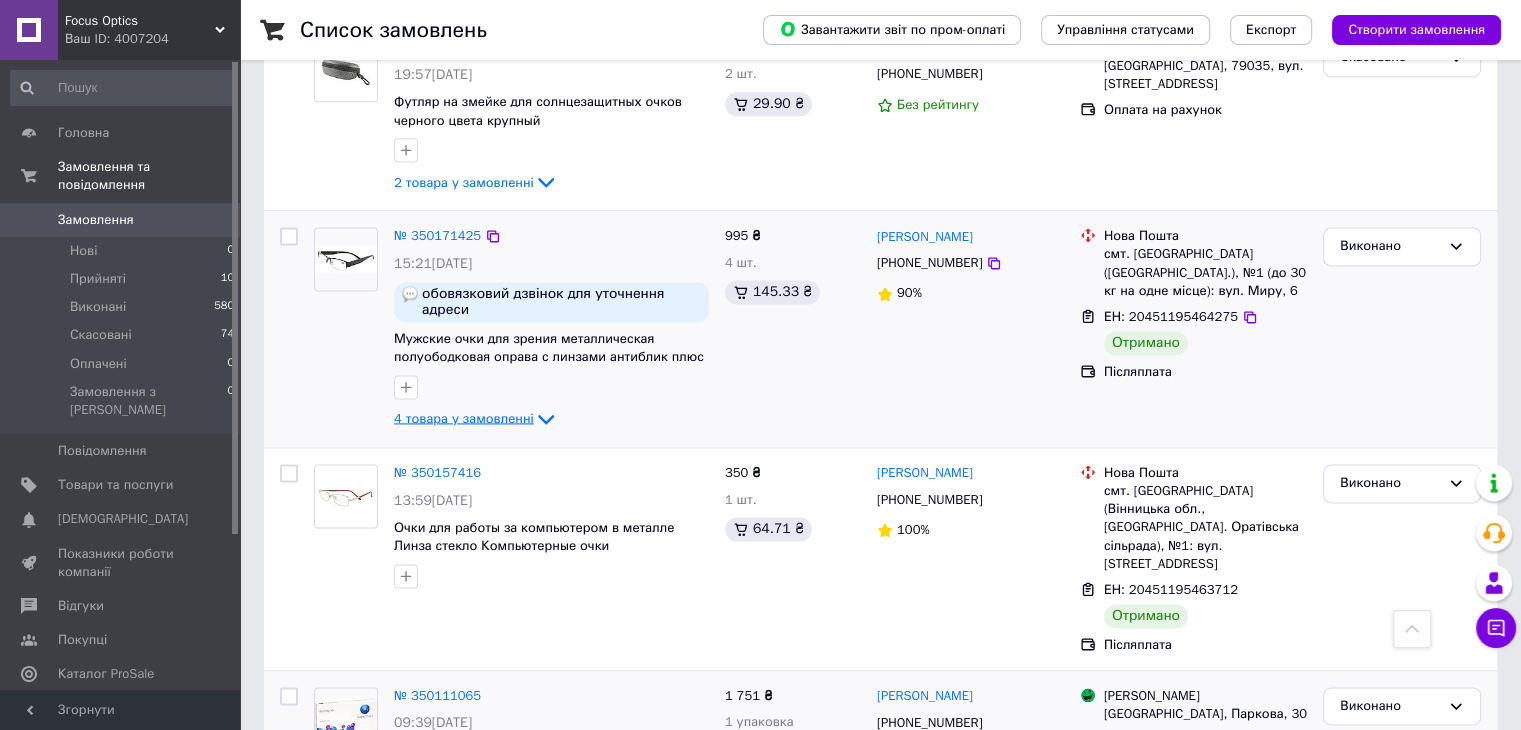 click on "4 товара у замовленні" at bounding box center (464, 418) 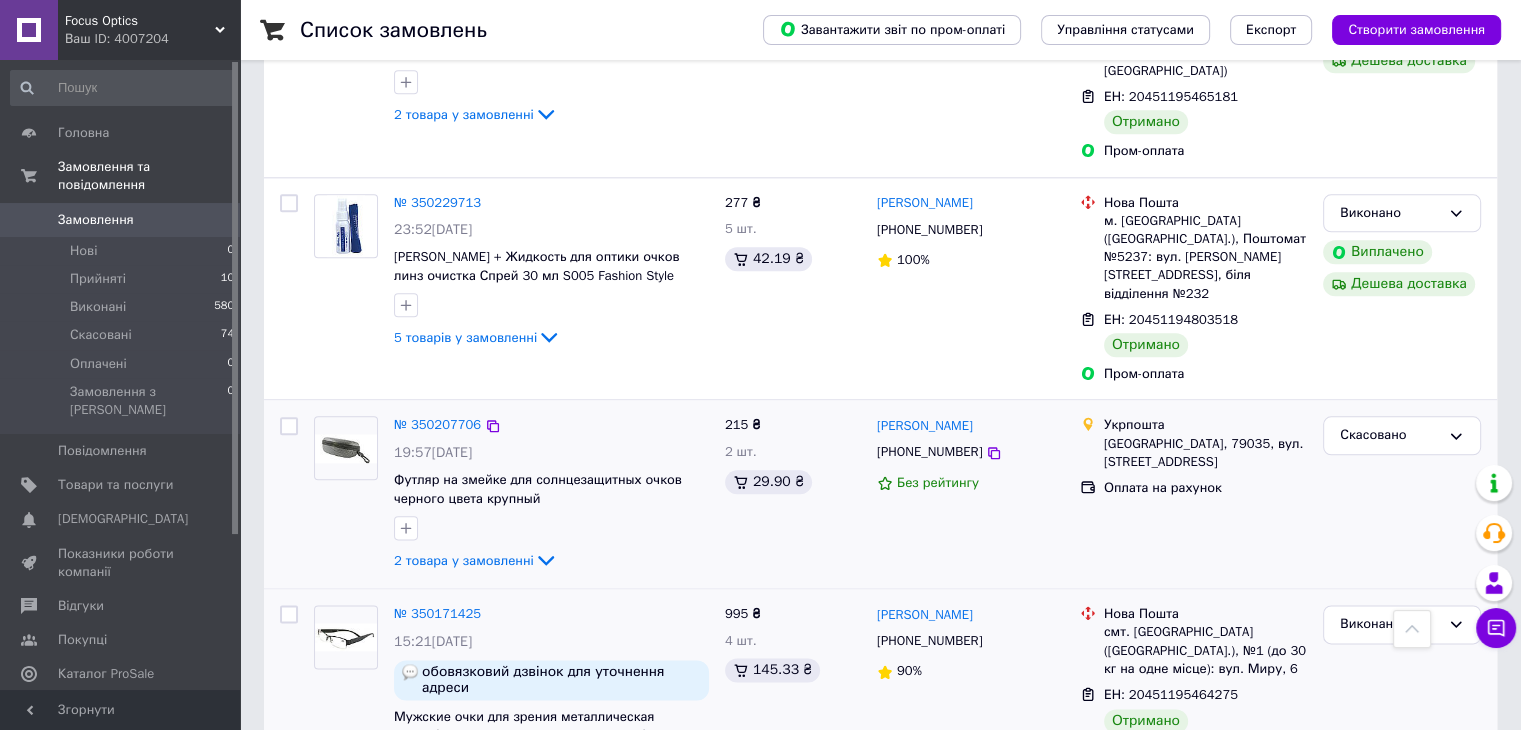 scroll, scrollTop: 2291, scrollLeft: 0, axis: vertical 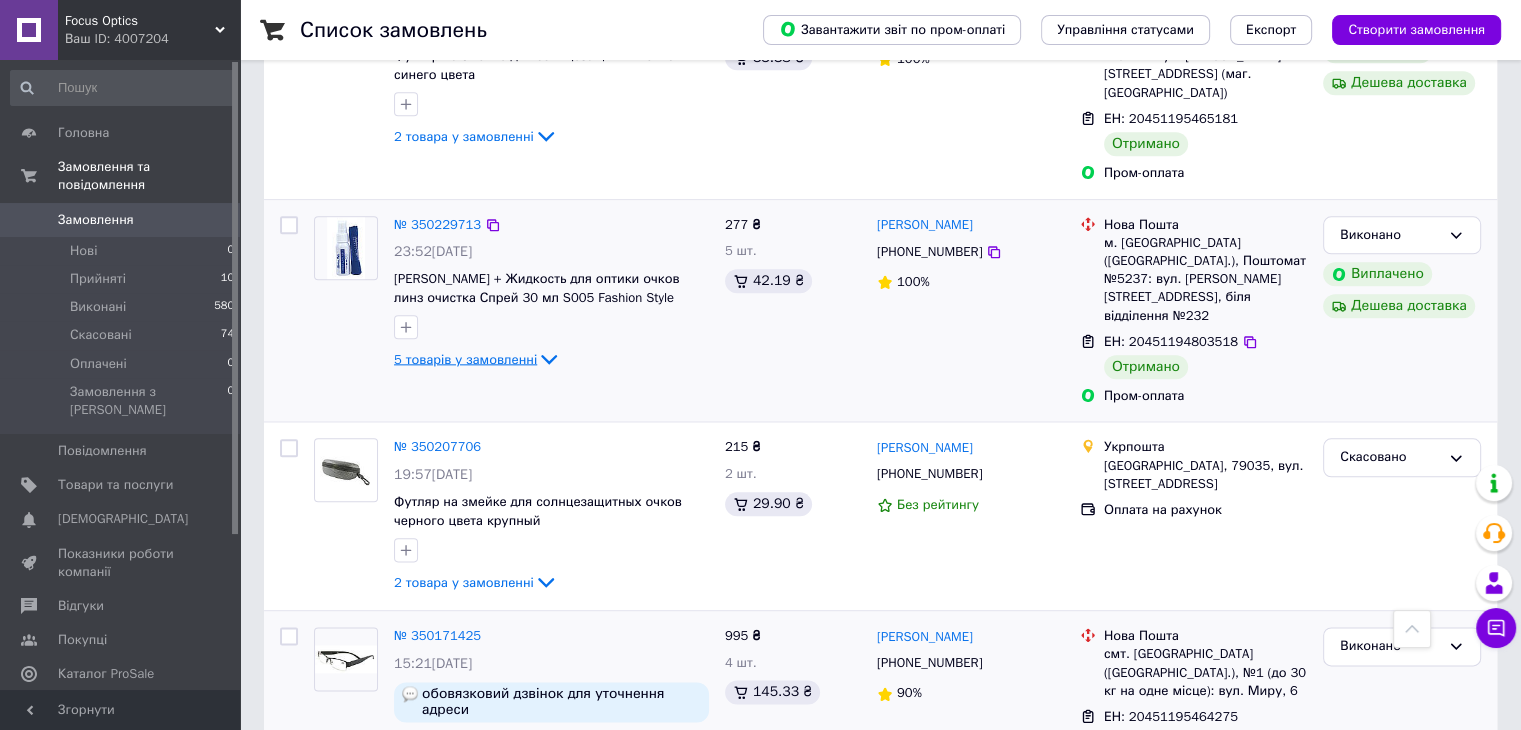 click on "5 товарів у замовленні" at bounding box center (465, 358) 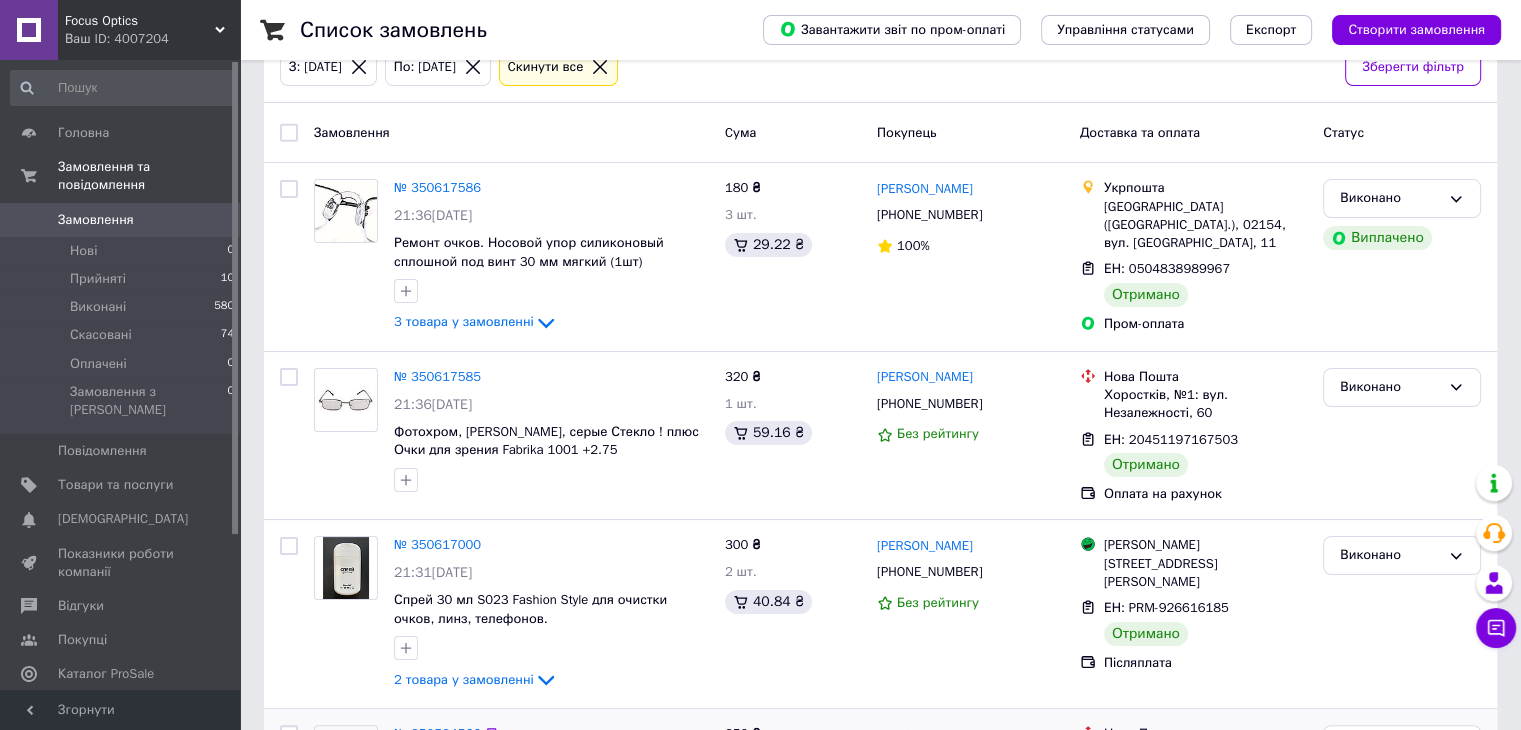scroll, scrollTop: 191, scrollLeft: 0, axis: vertical 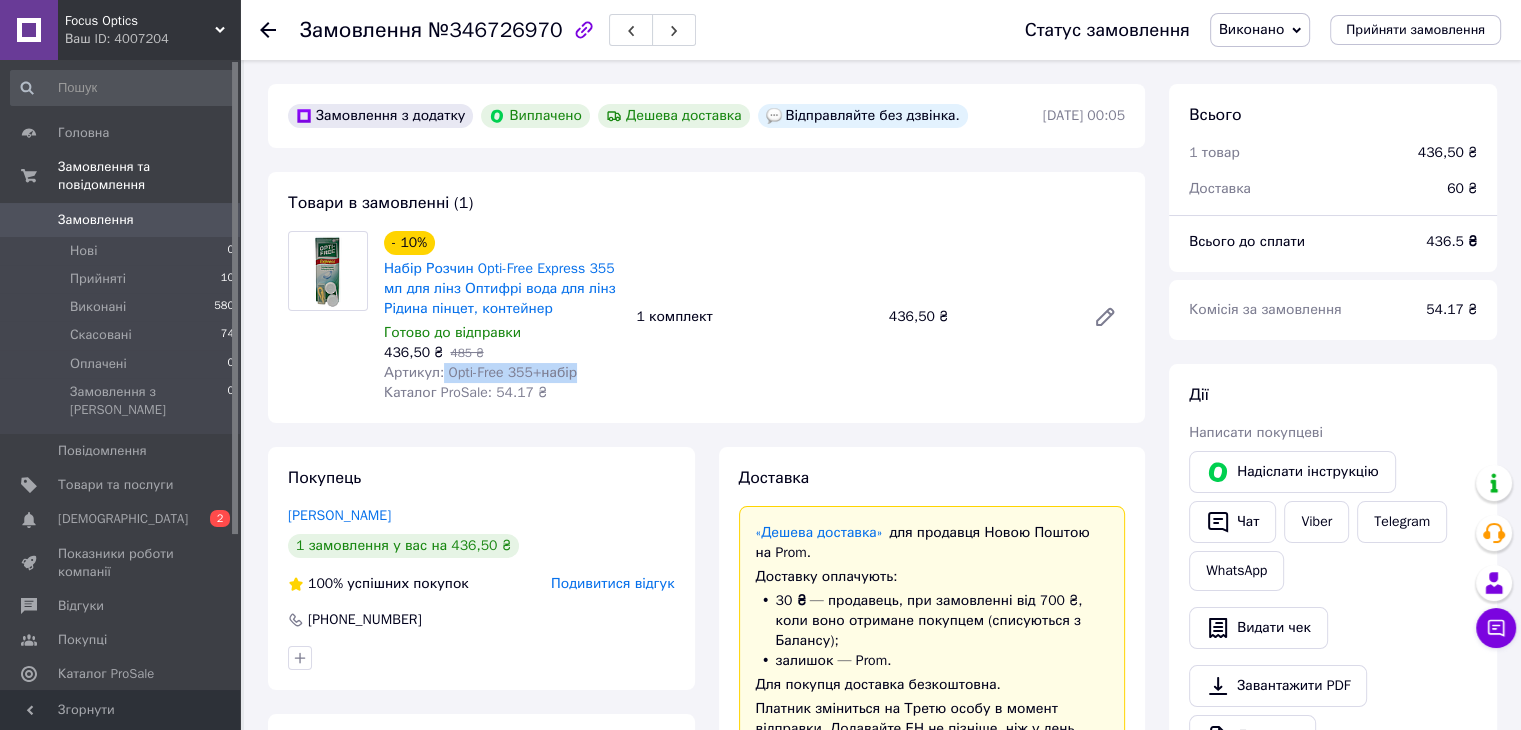 drag, startPoint x: 449, startPoint y: 379, endPoint x: 573, endPoint y: 375, distance: 124.0645 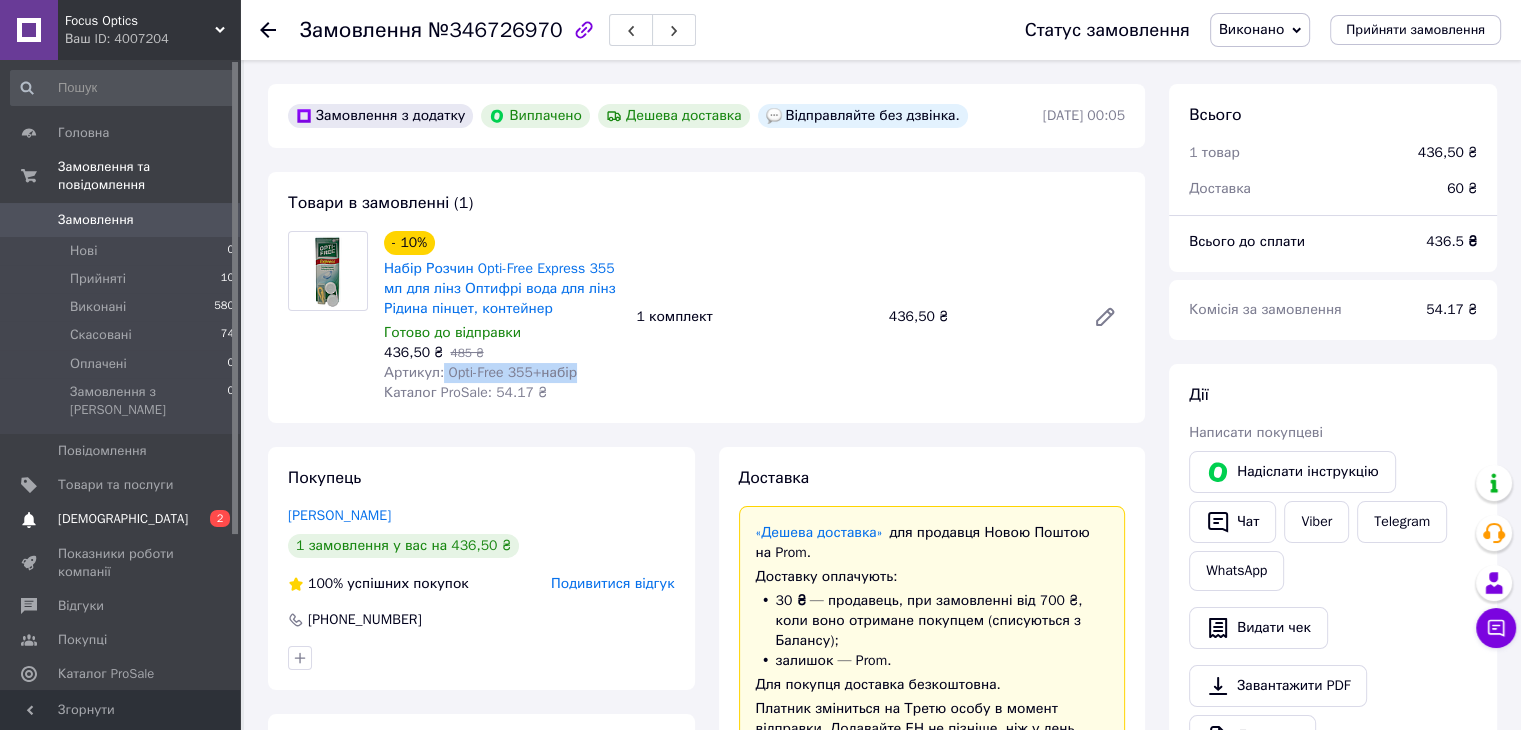 click on "[DEMOGRAPHIC_DATA]" at bounding box center (123, 519) 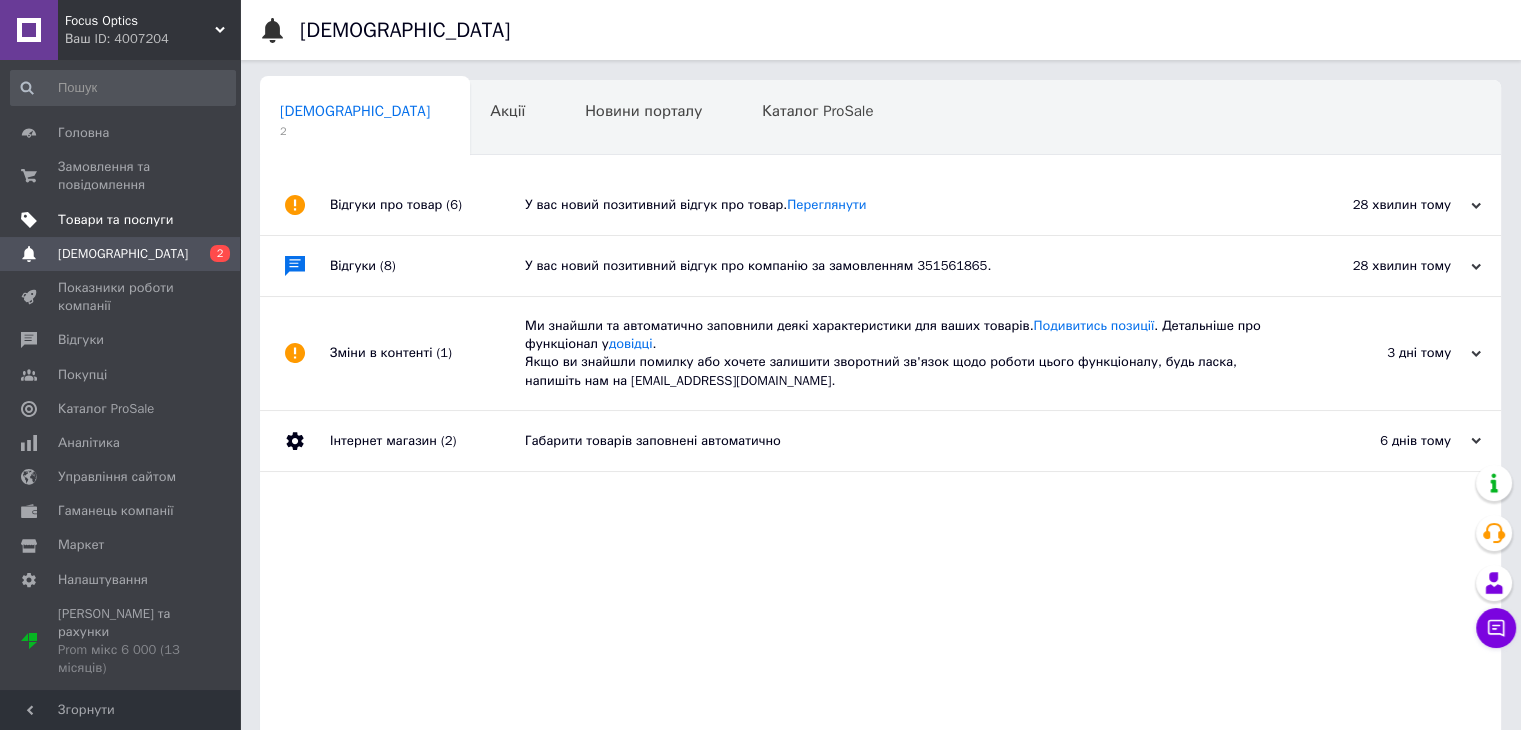 click on "Товари та послуги" at bounding box center (115, 220) 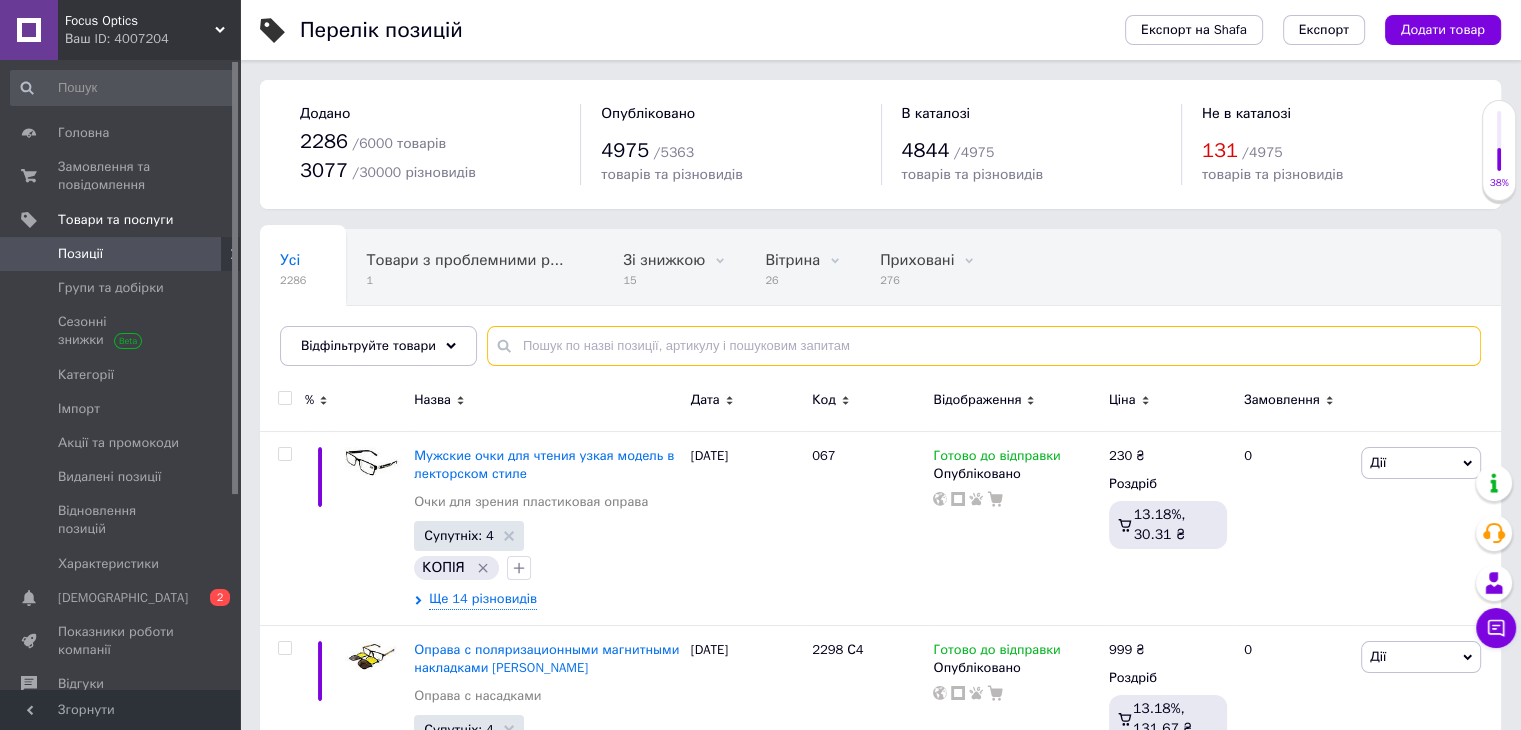 paste on "Opti-Free 355+набір" 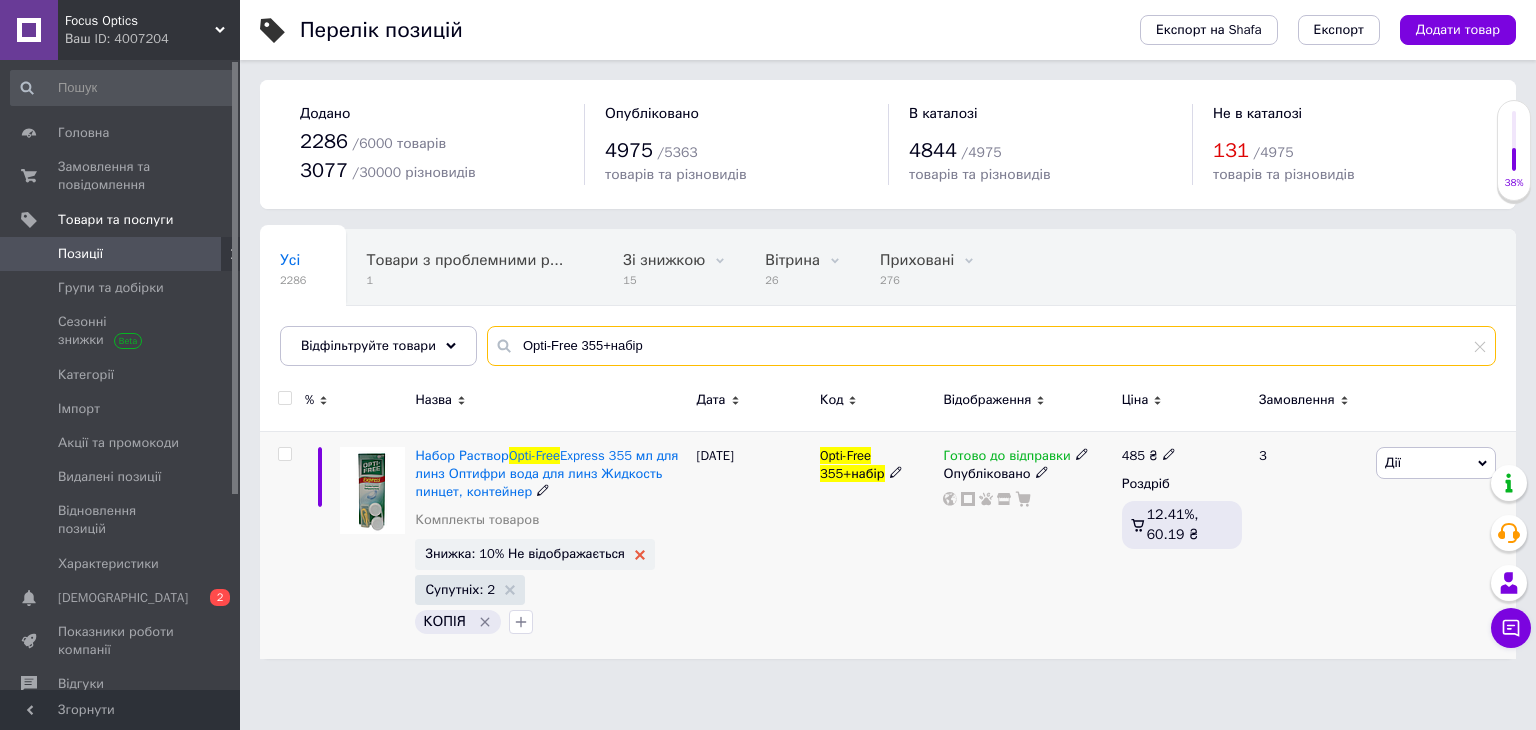type on "Opti-Free 355+набір" 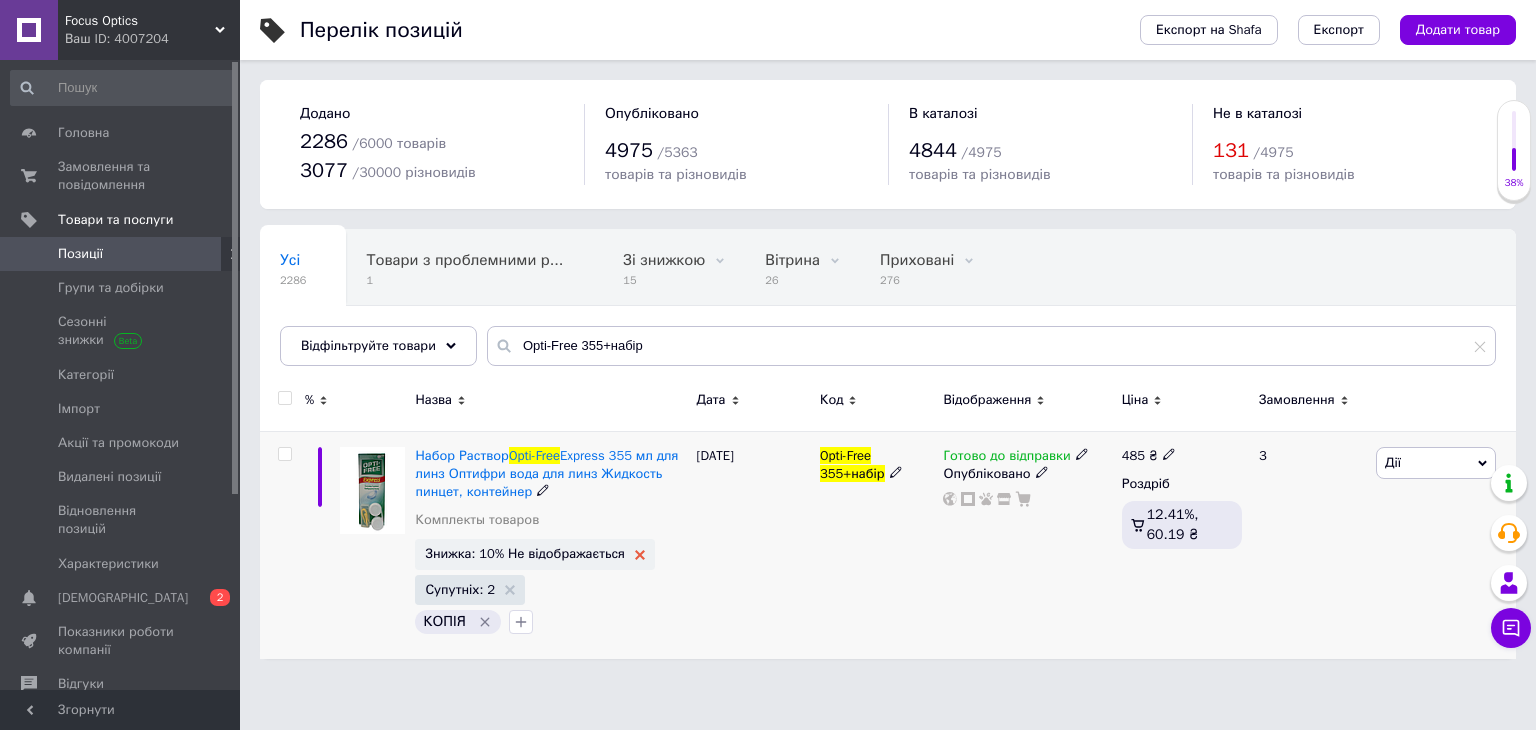 click 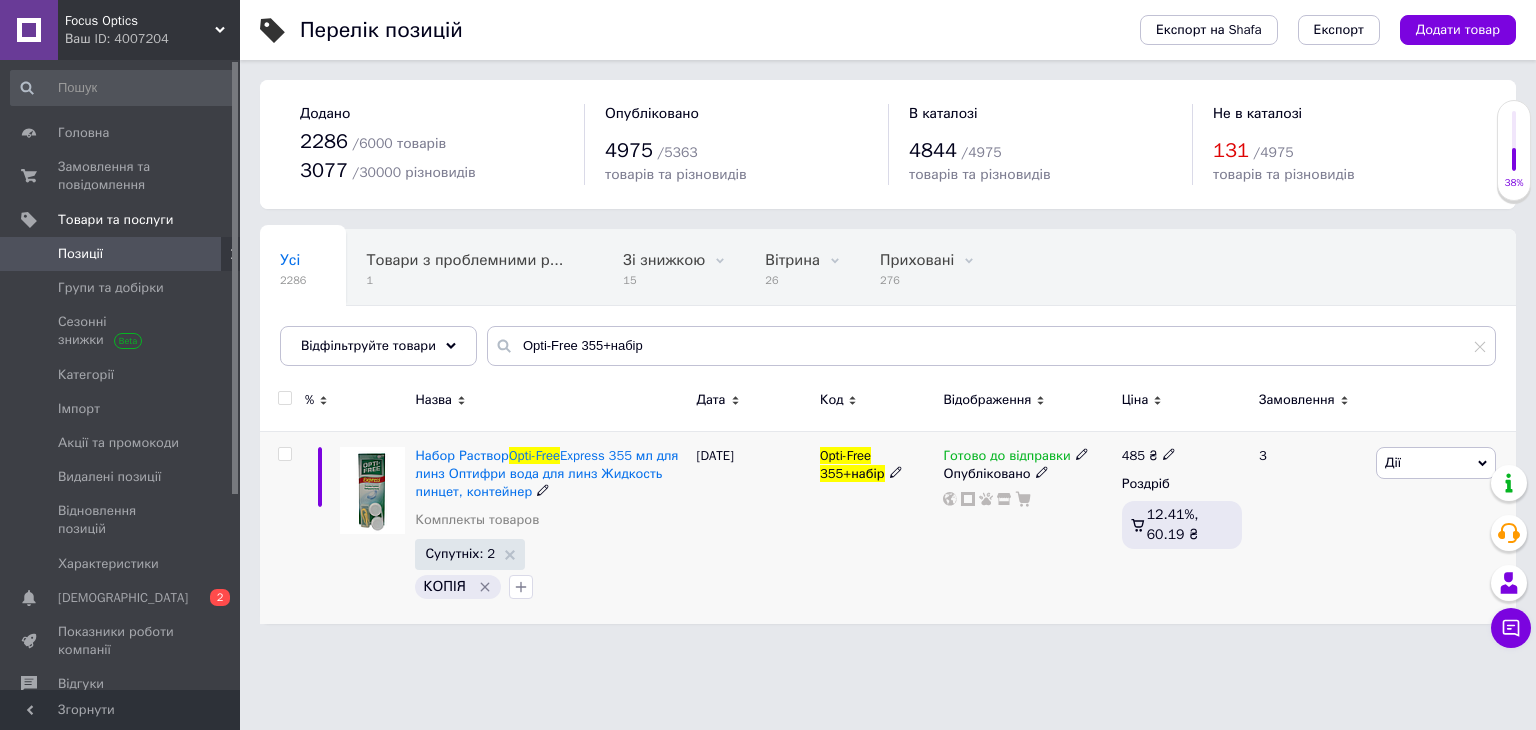 click 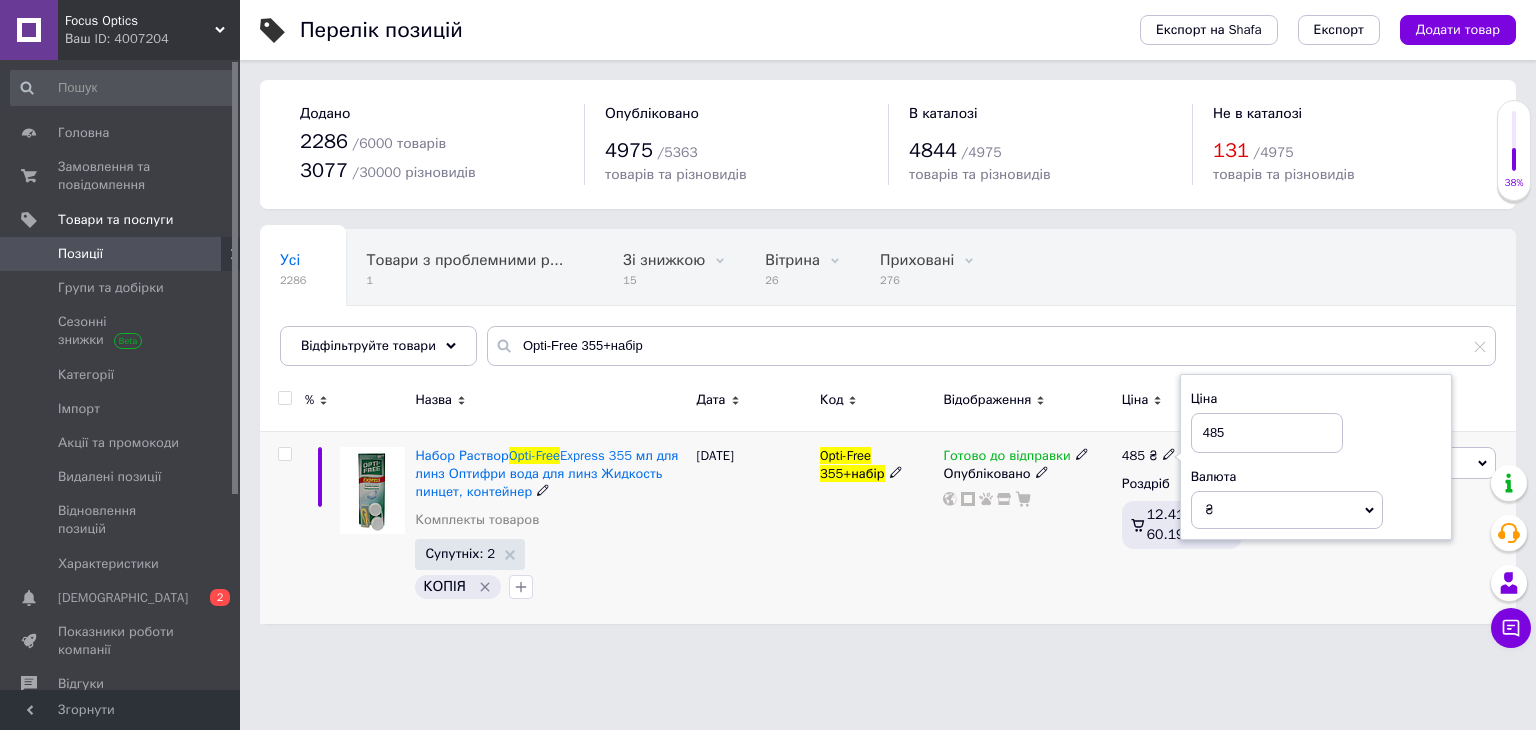 click on "485" at bounding box center [1267, 433] 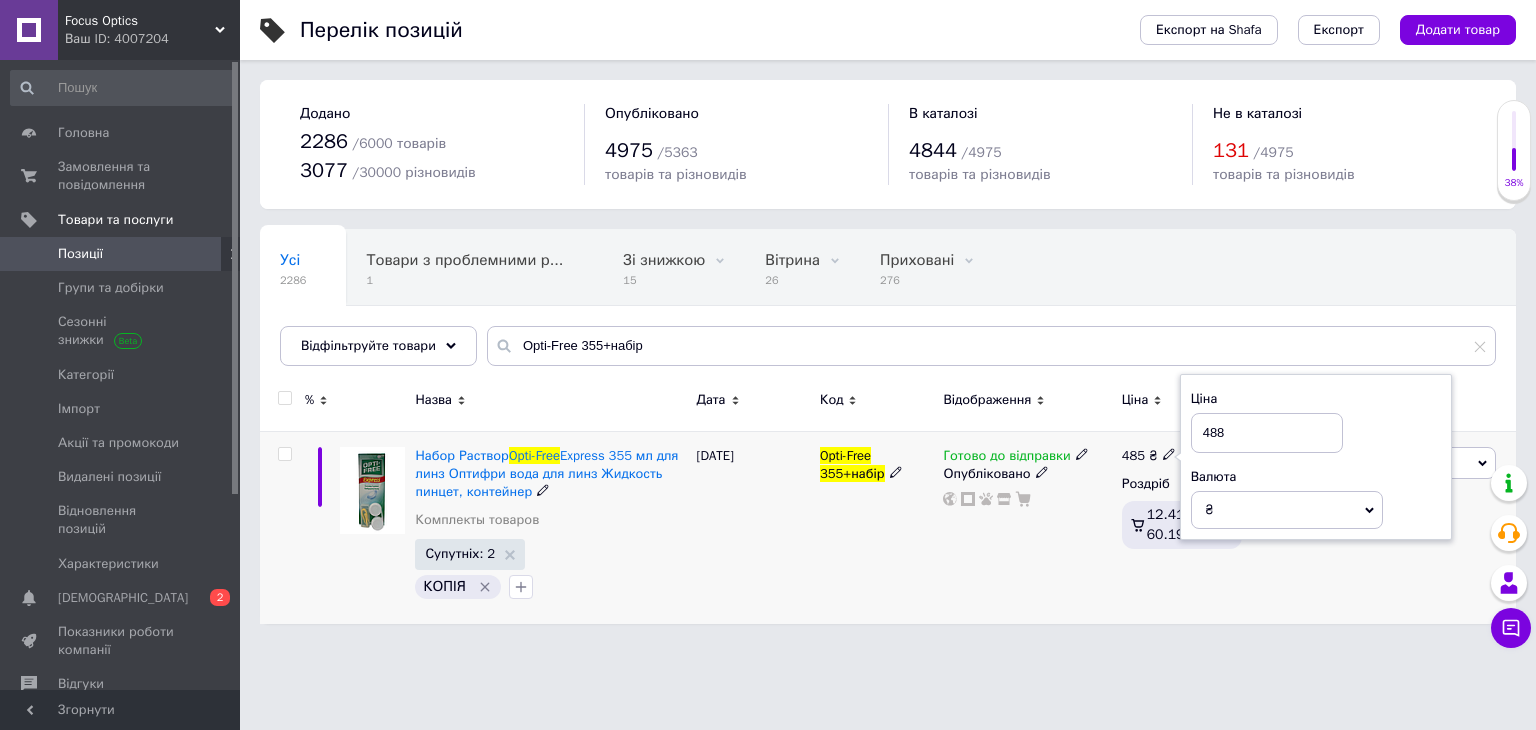type on "488" 